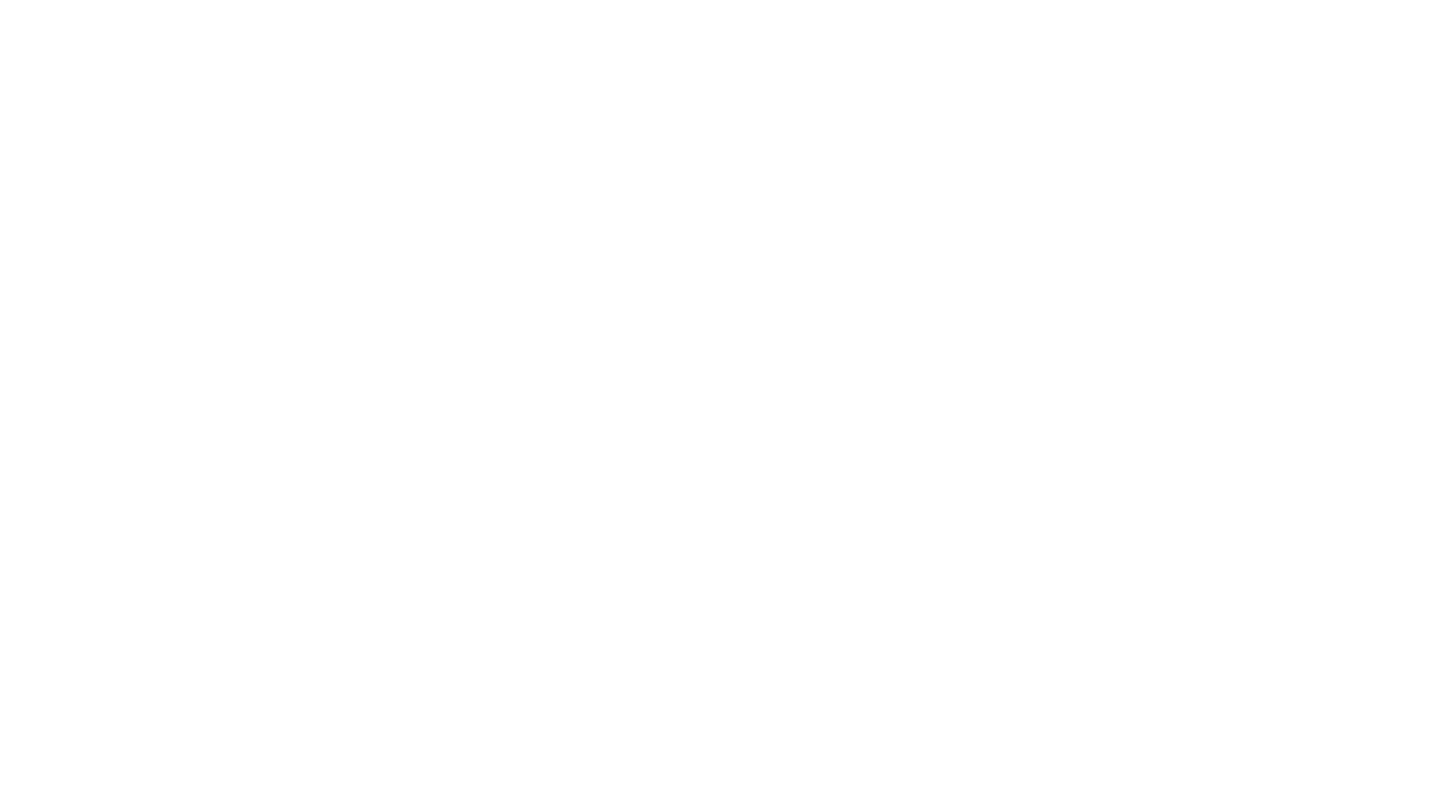 scroll, scrollTop: 0, scrollLeft: 0, axis: both 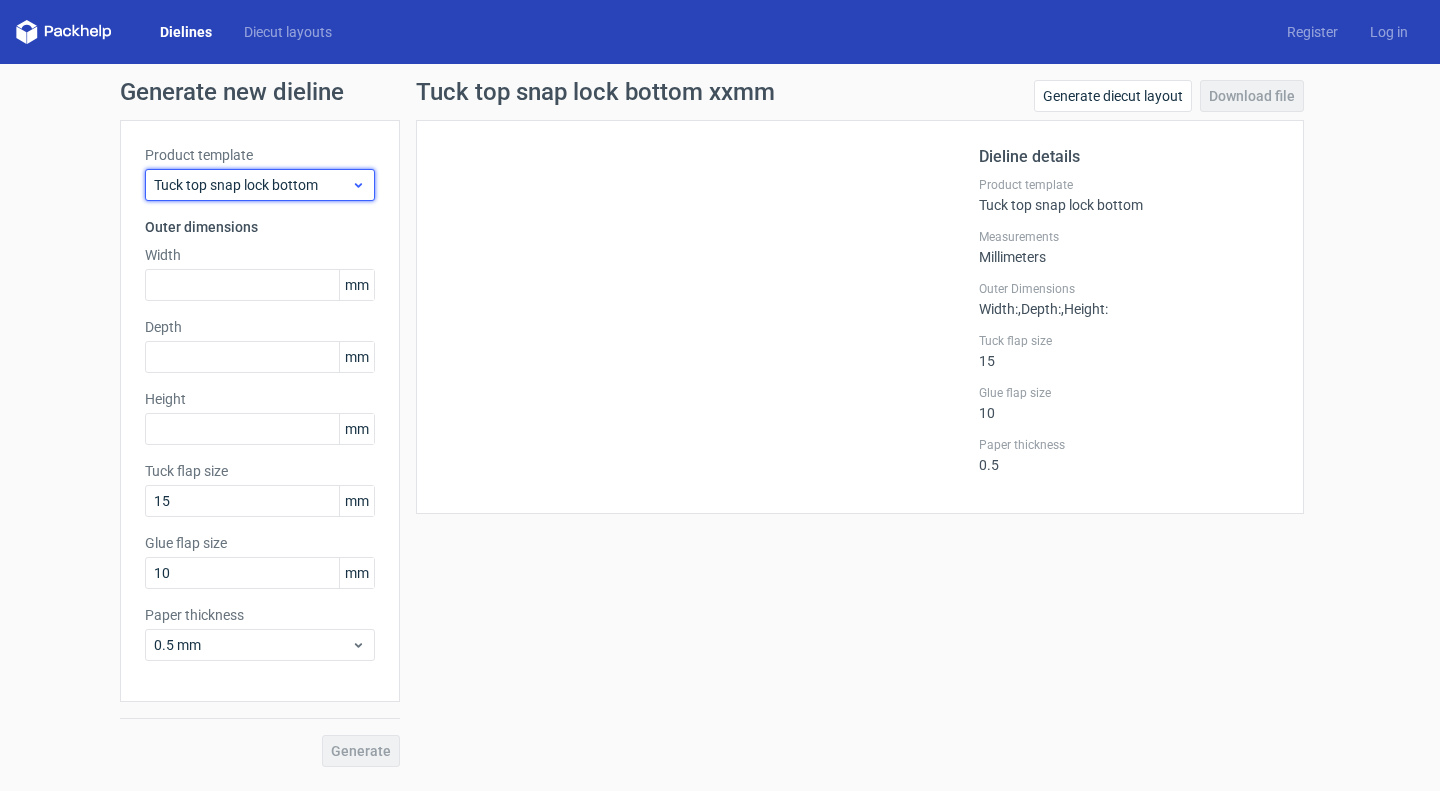 click 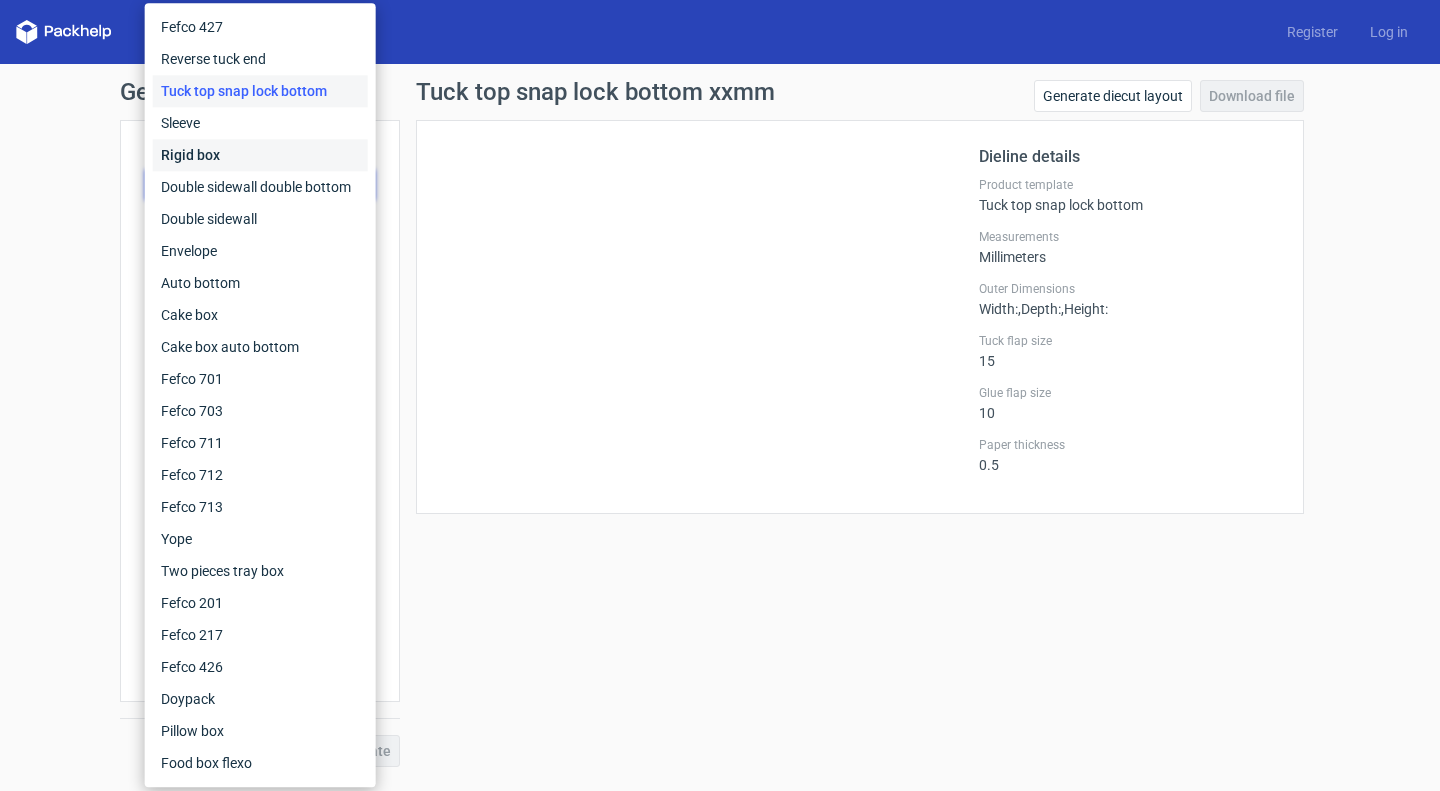 click on "Rigid box" at bounding box center [260, 155] 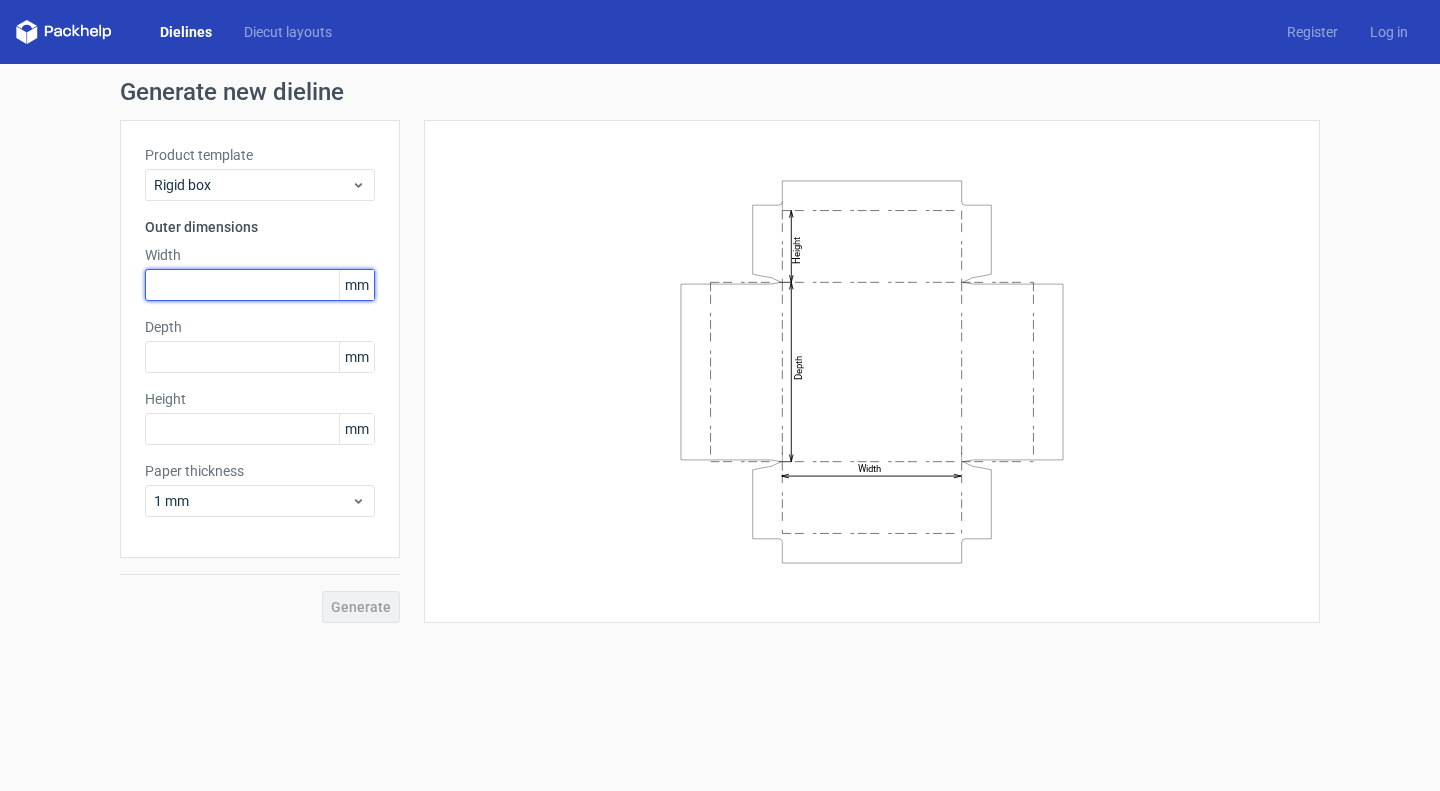 click at bounding box center [260, 285] 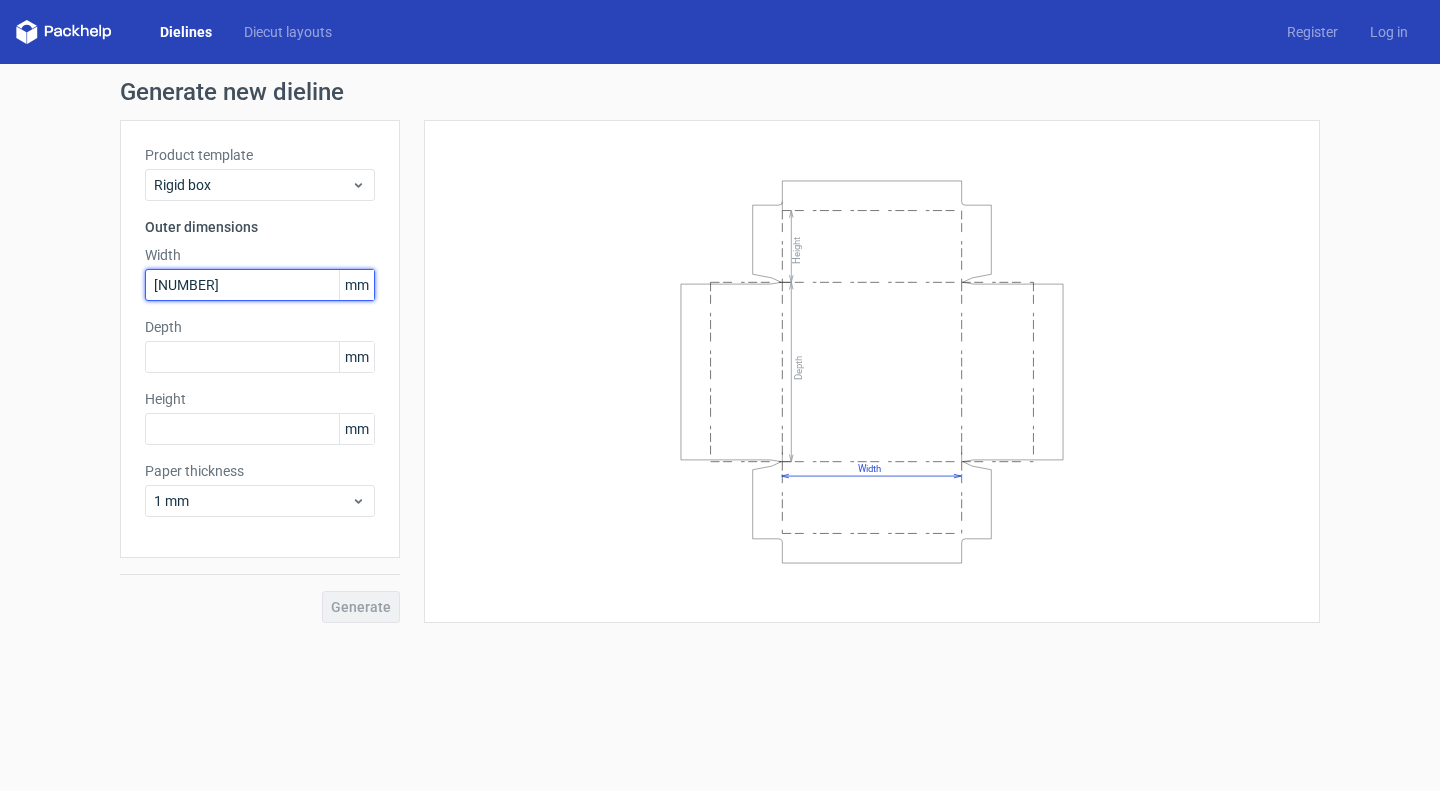 type on "[NUMBER]" 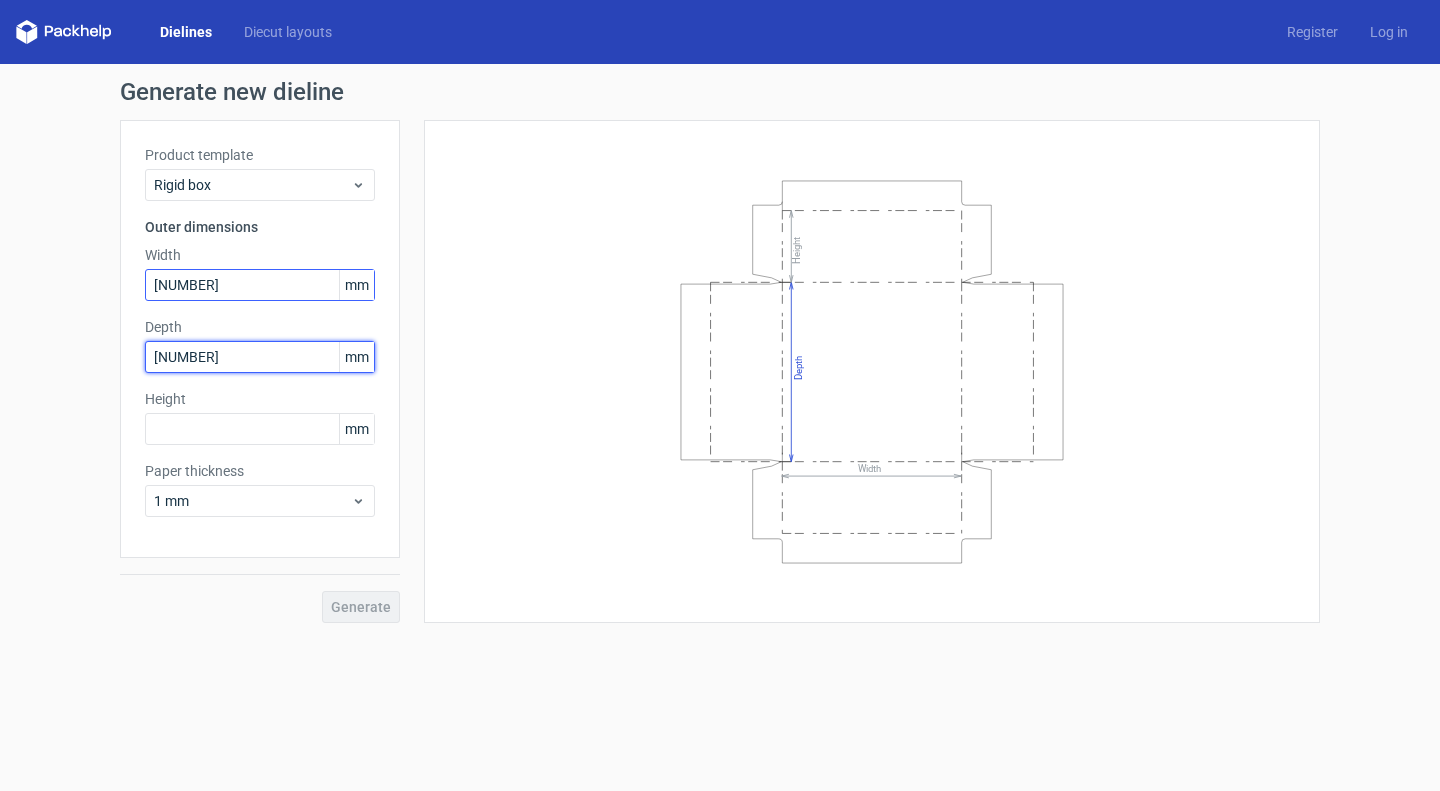 type on "[NUMBER]" 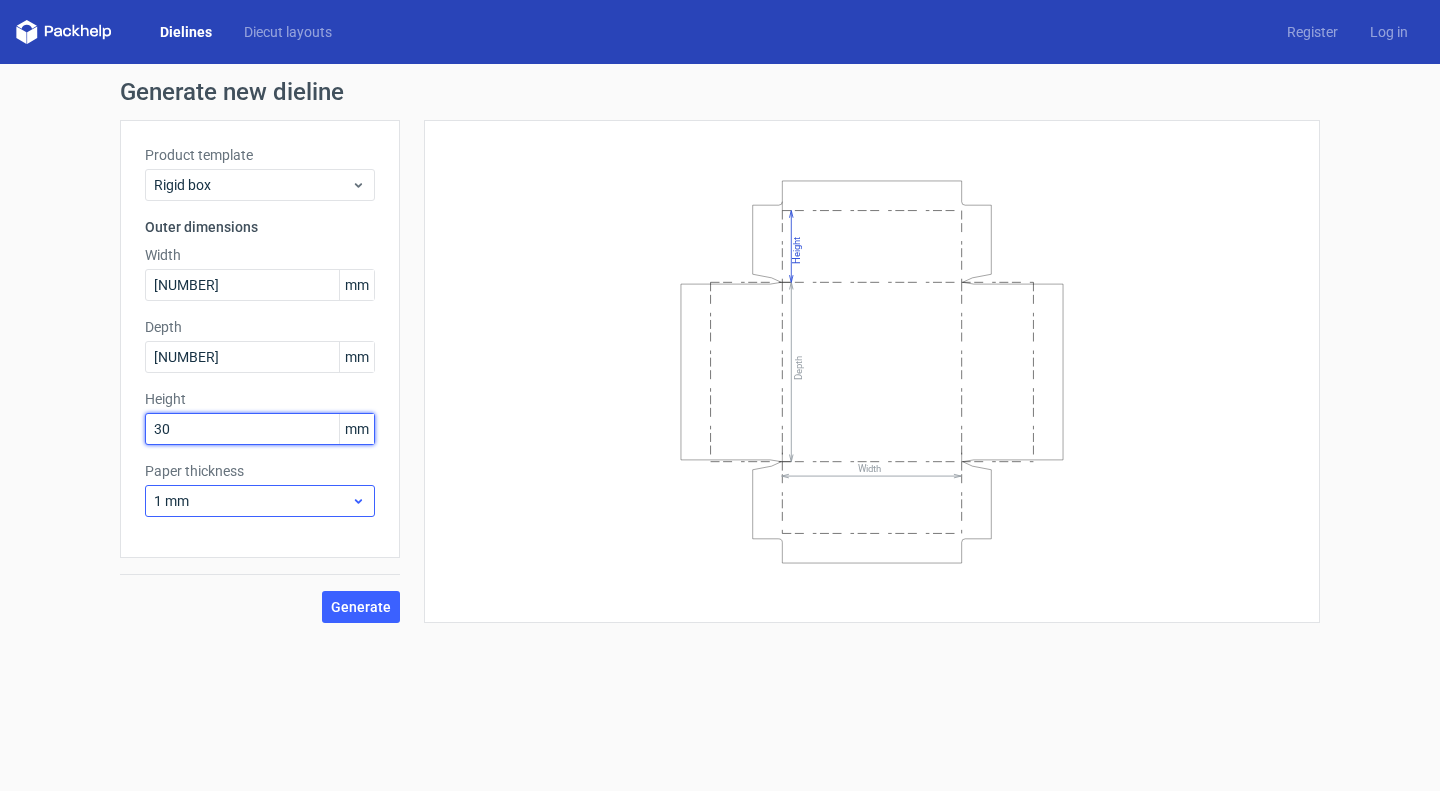 type on "30" 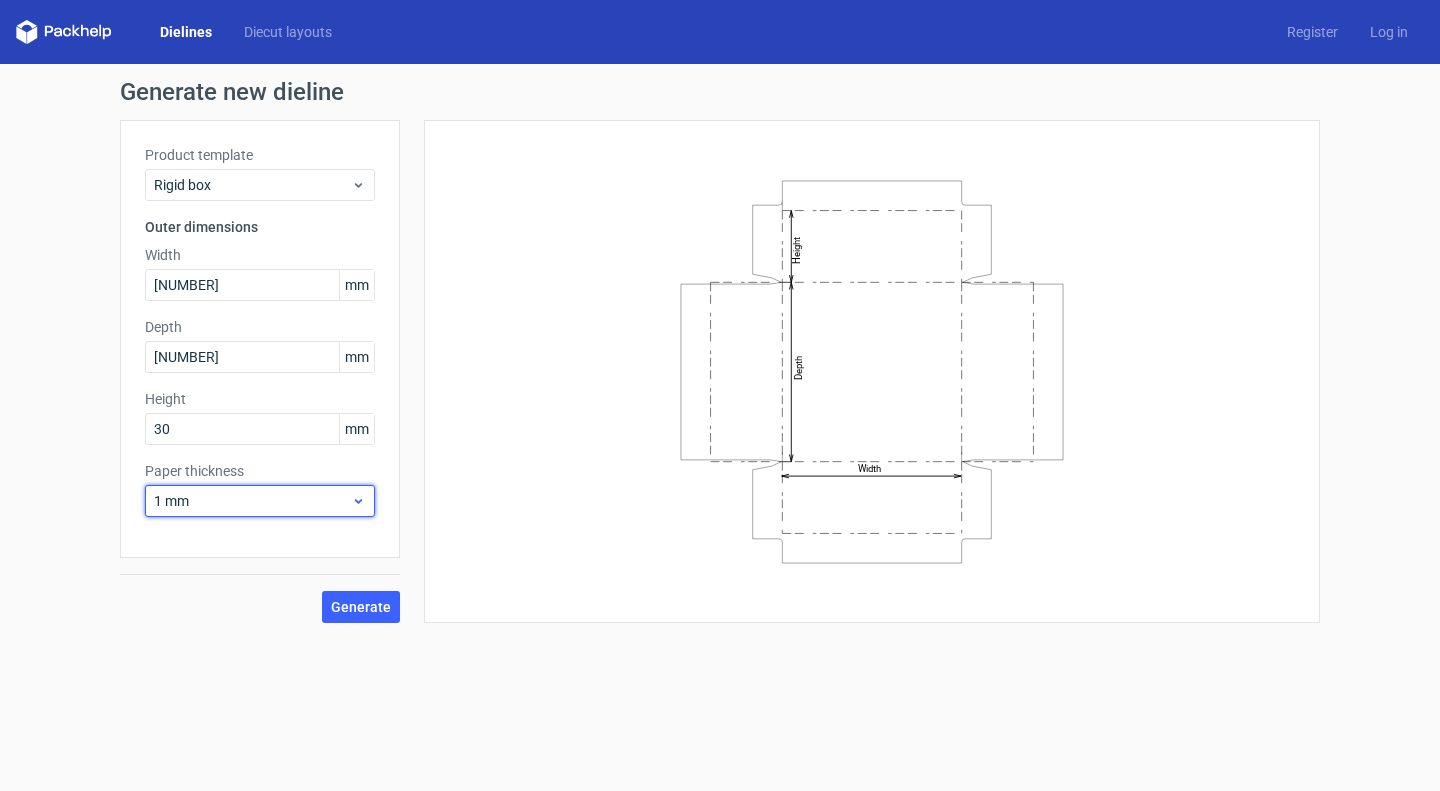click 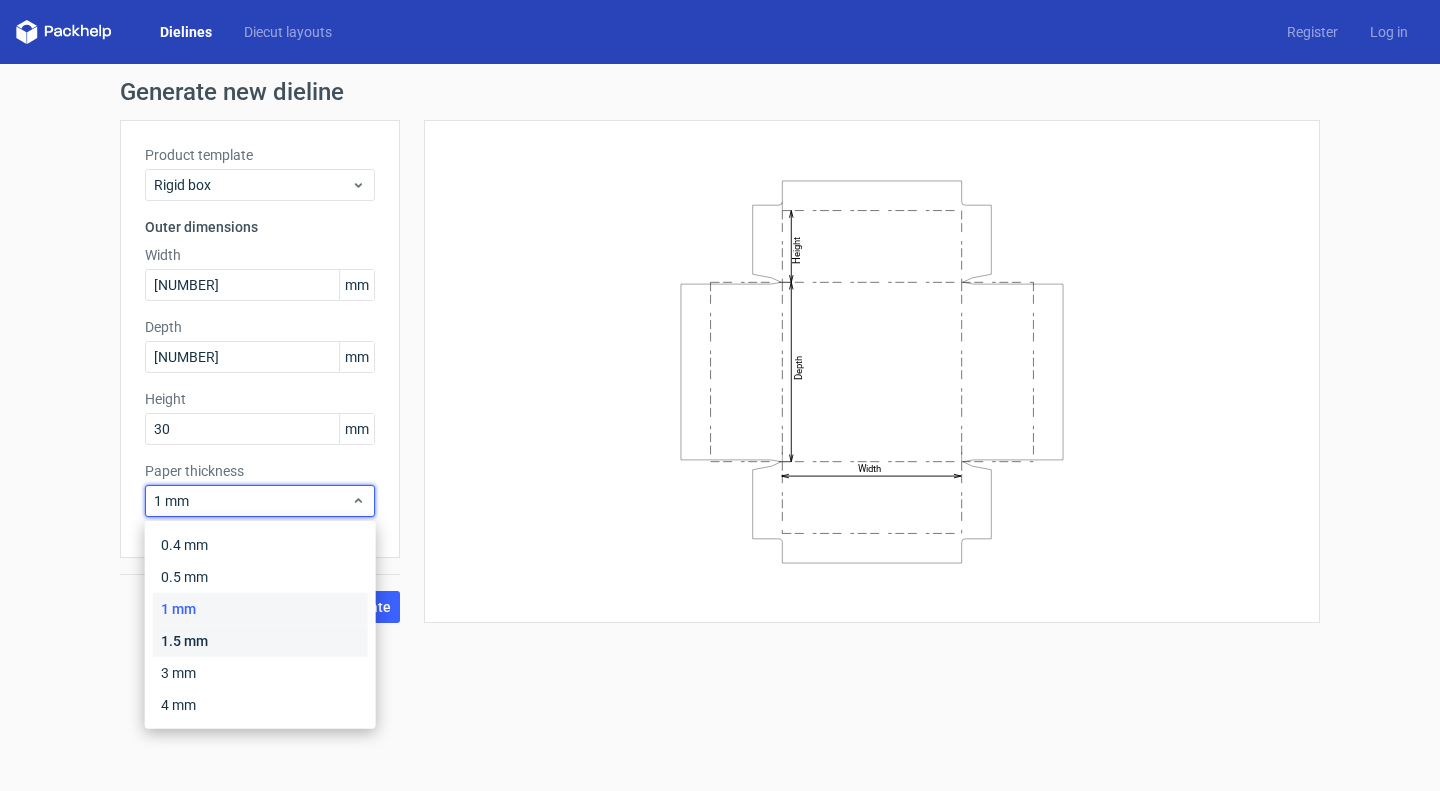 click on "1.5 mm" at bounding box center (260, 641) 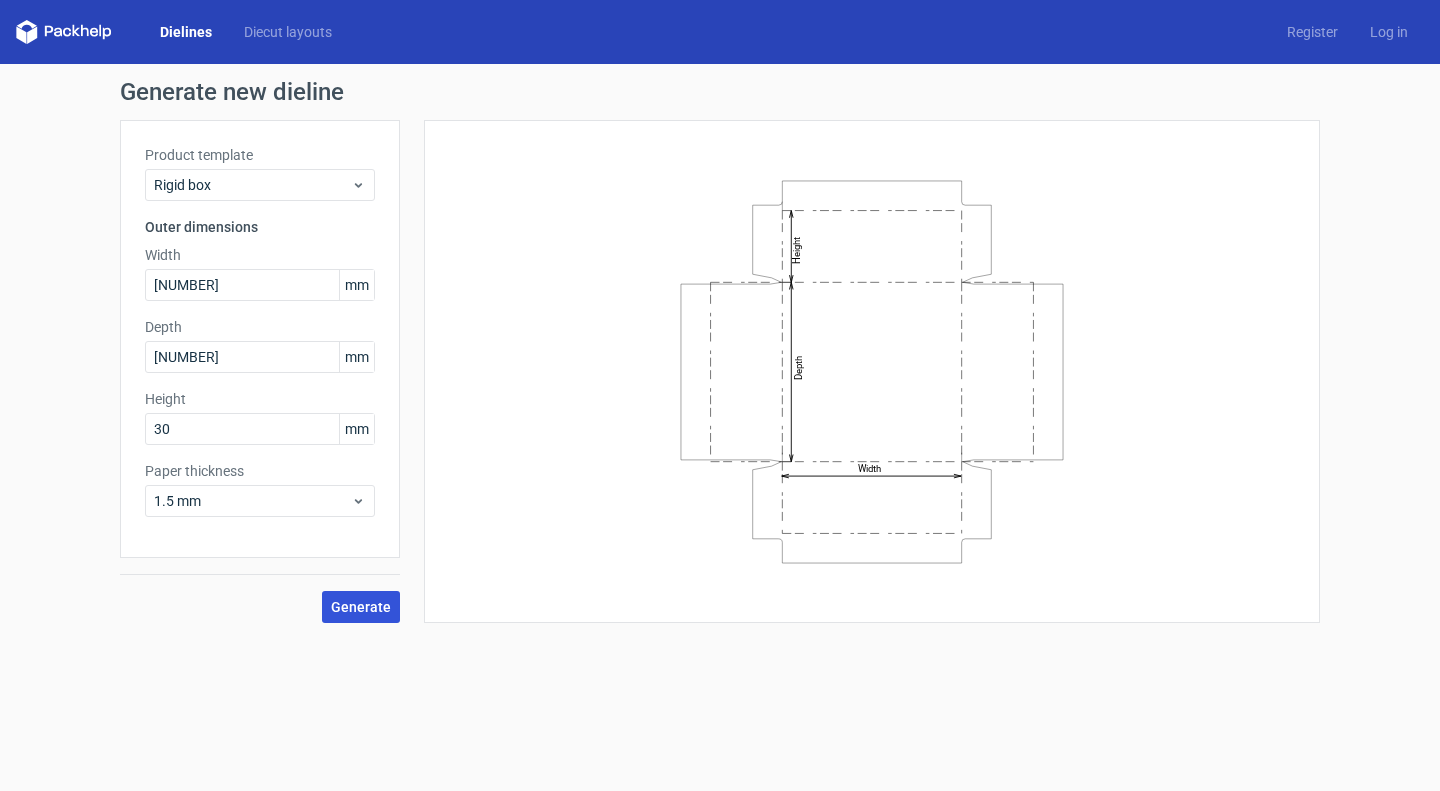 click on "Generate" at bounding box center [361, 607] 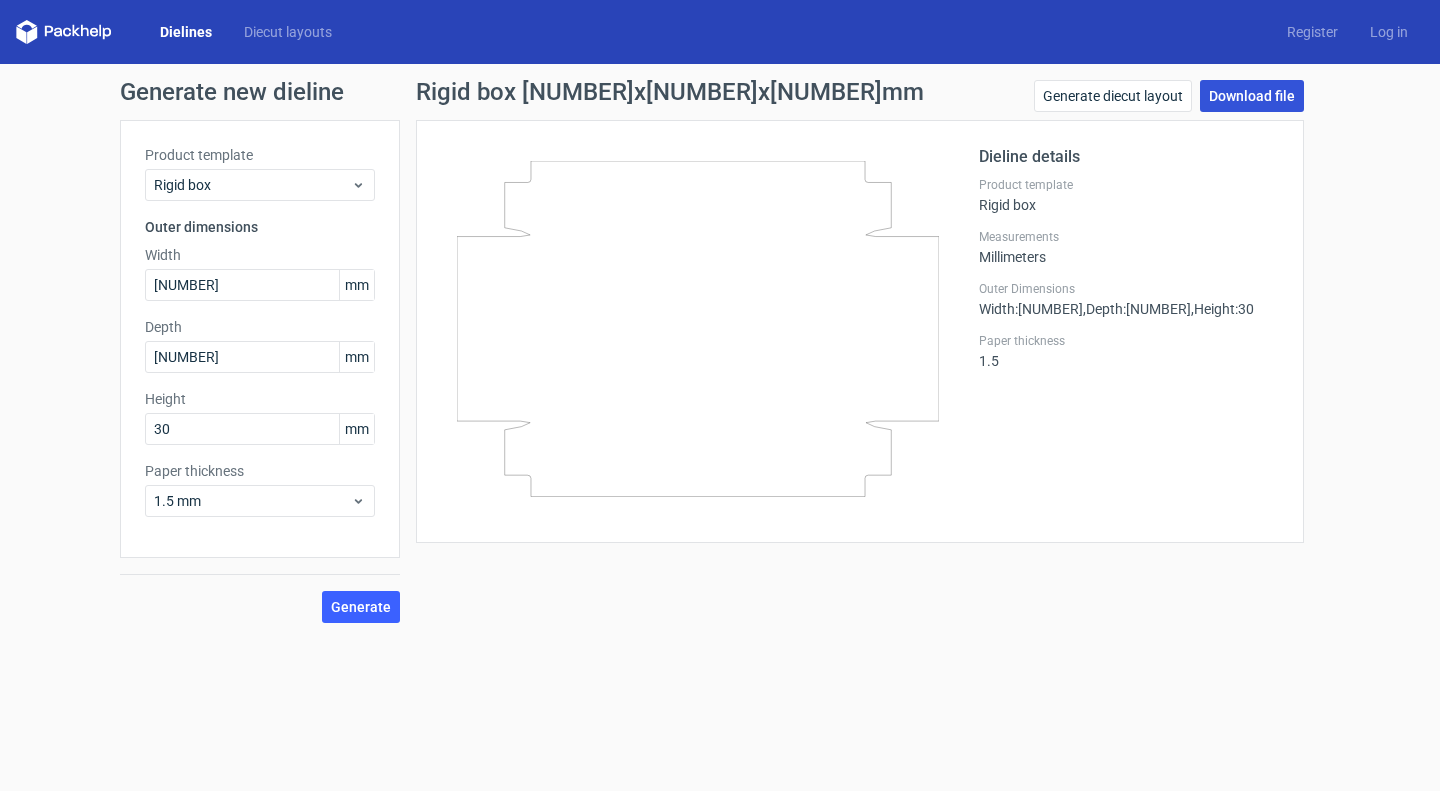 click on "Download file" at bounding box center [1252, 96] 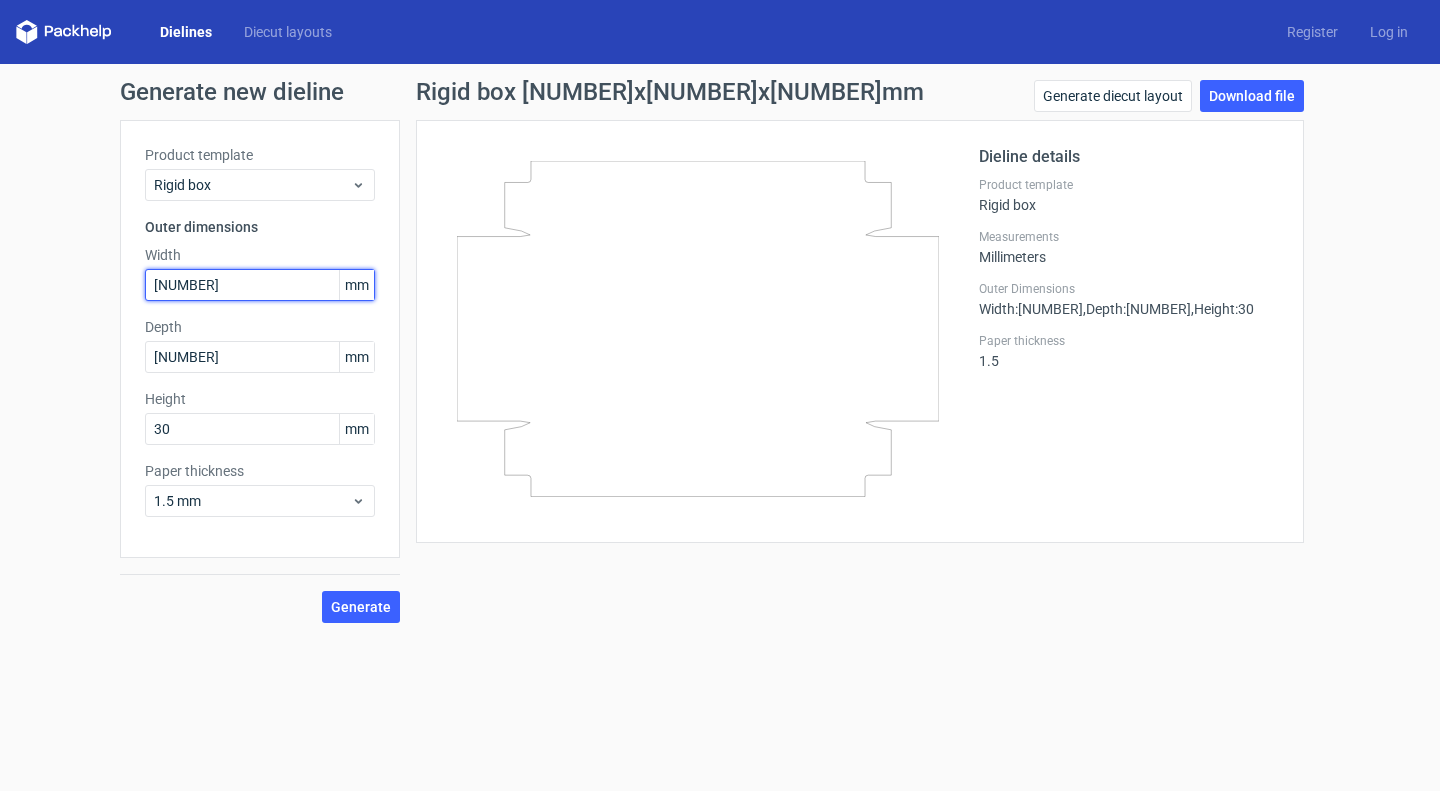 drag, startPoint x: 212, startPoint y: 294, endPoint x: 72, endPoint y: 291, distance: 140.03214 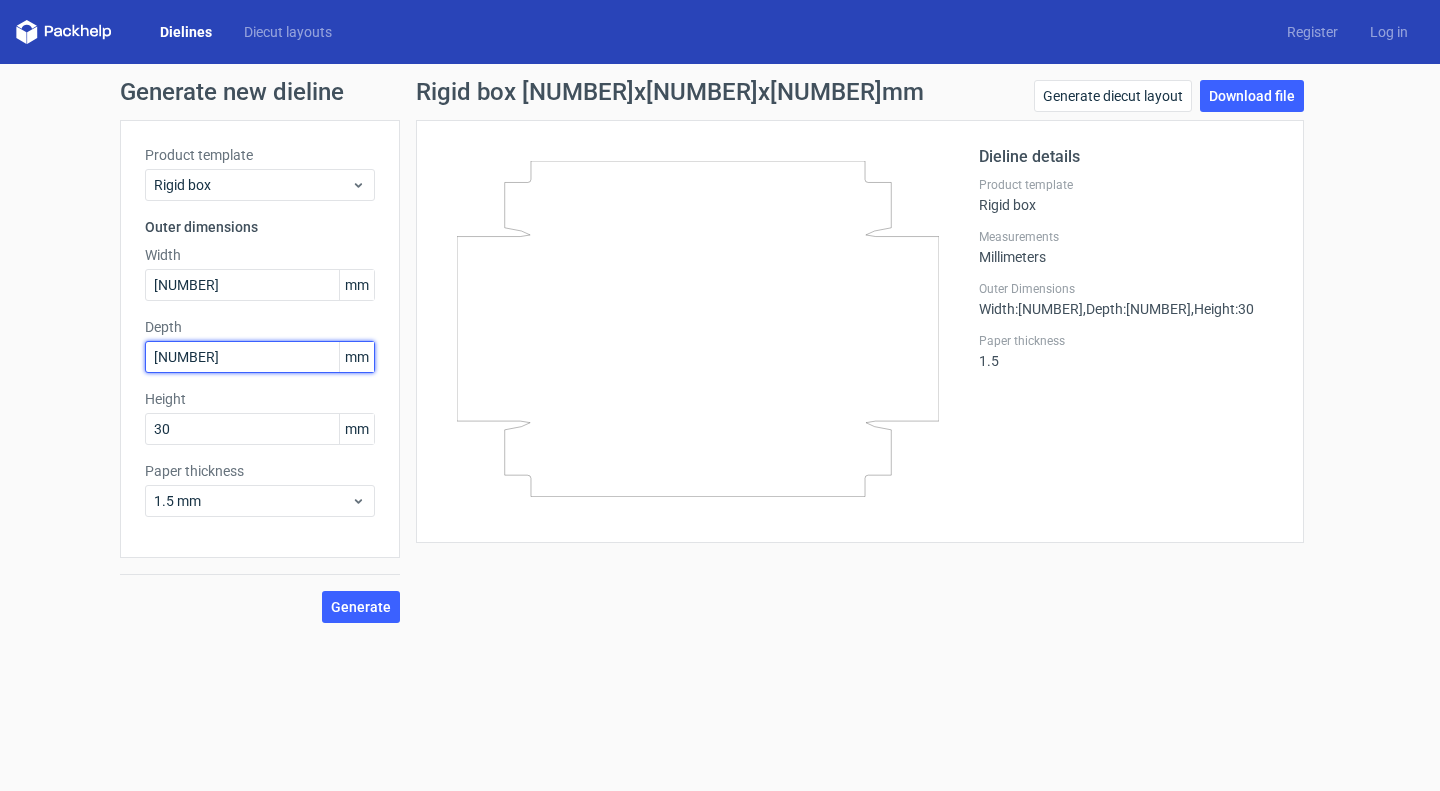 type on "[NUMBER]" 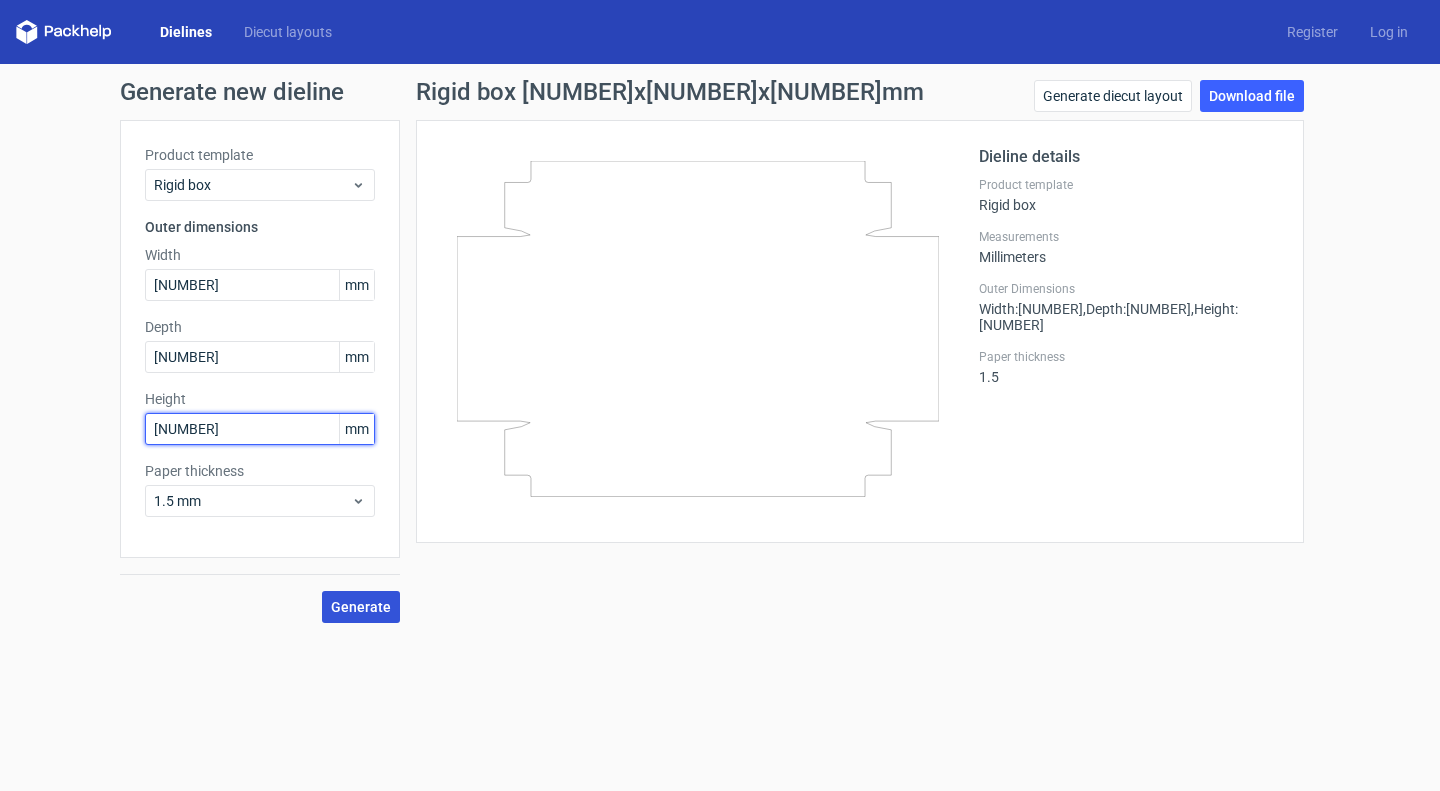type on "[NUMBER]" 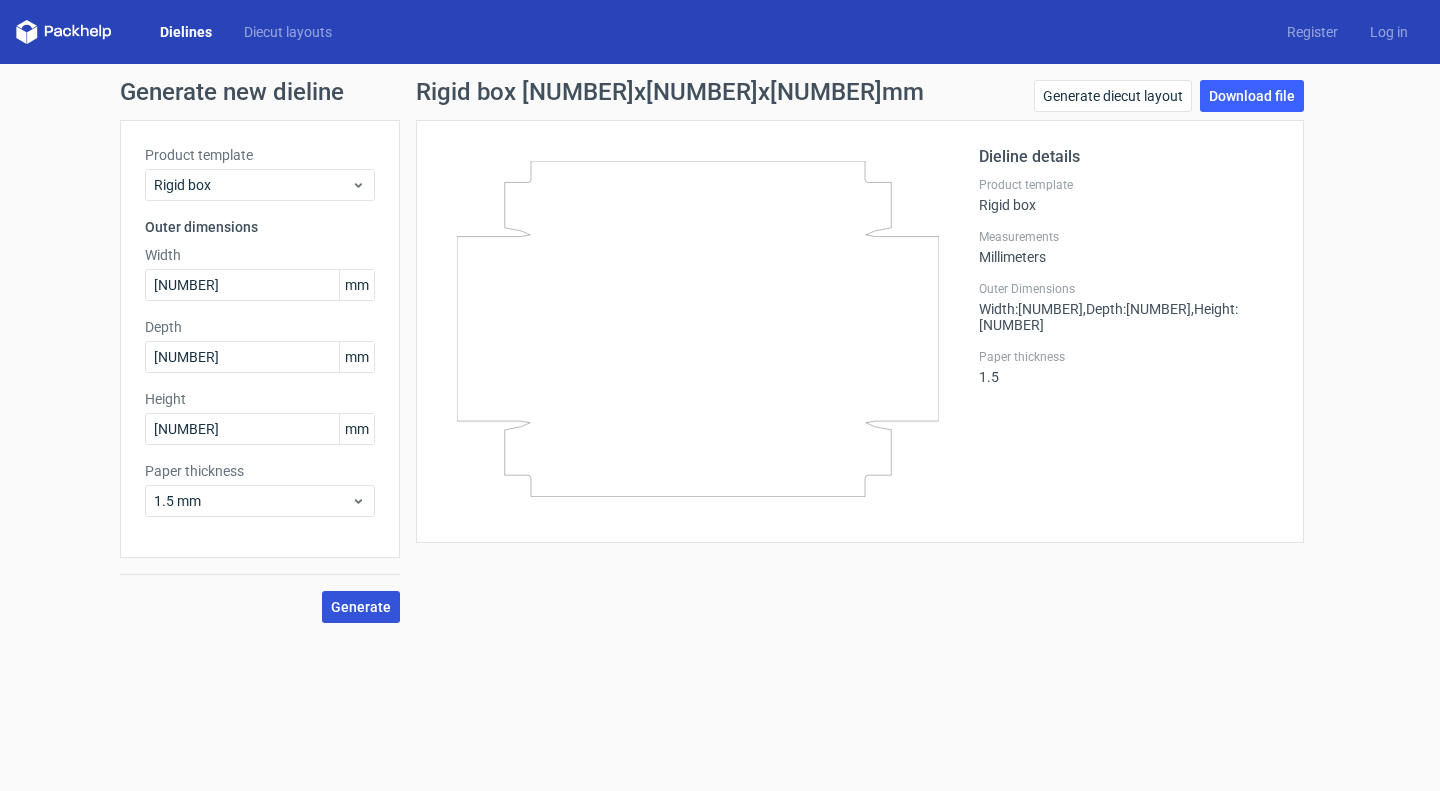 click on "Generate" at bounding box center (361, 607) 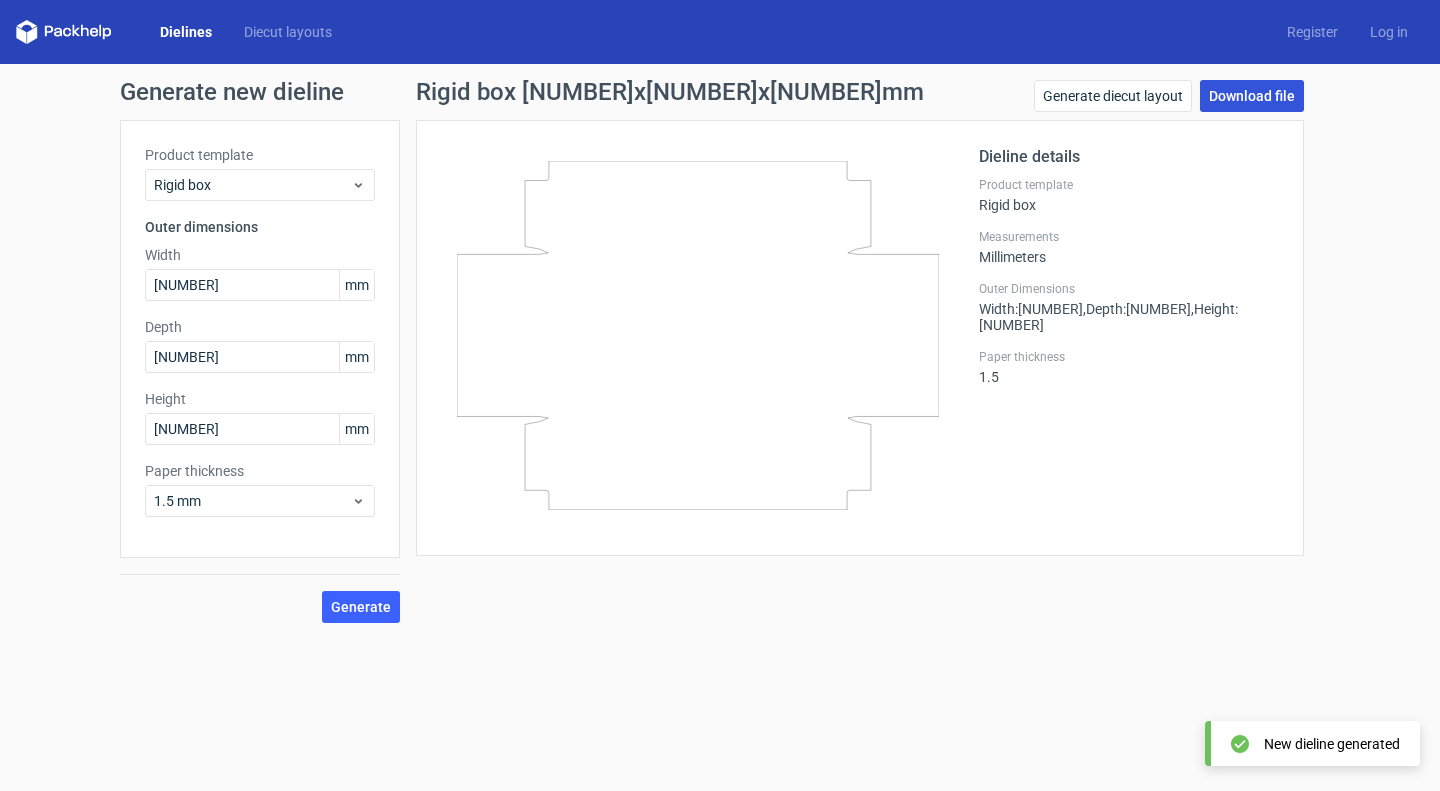 click on "Download file" at bounding box center [1252, 96] 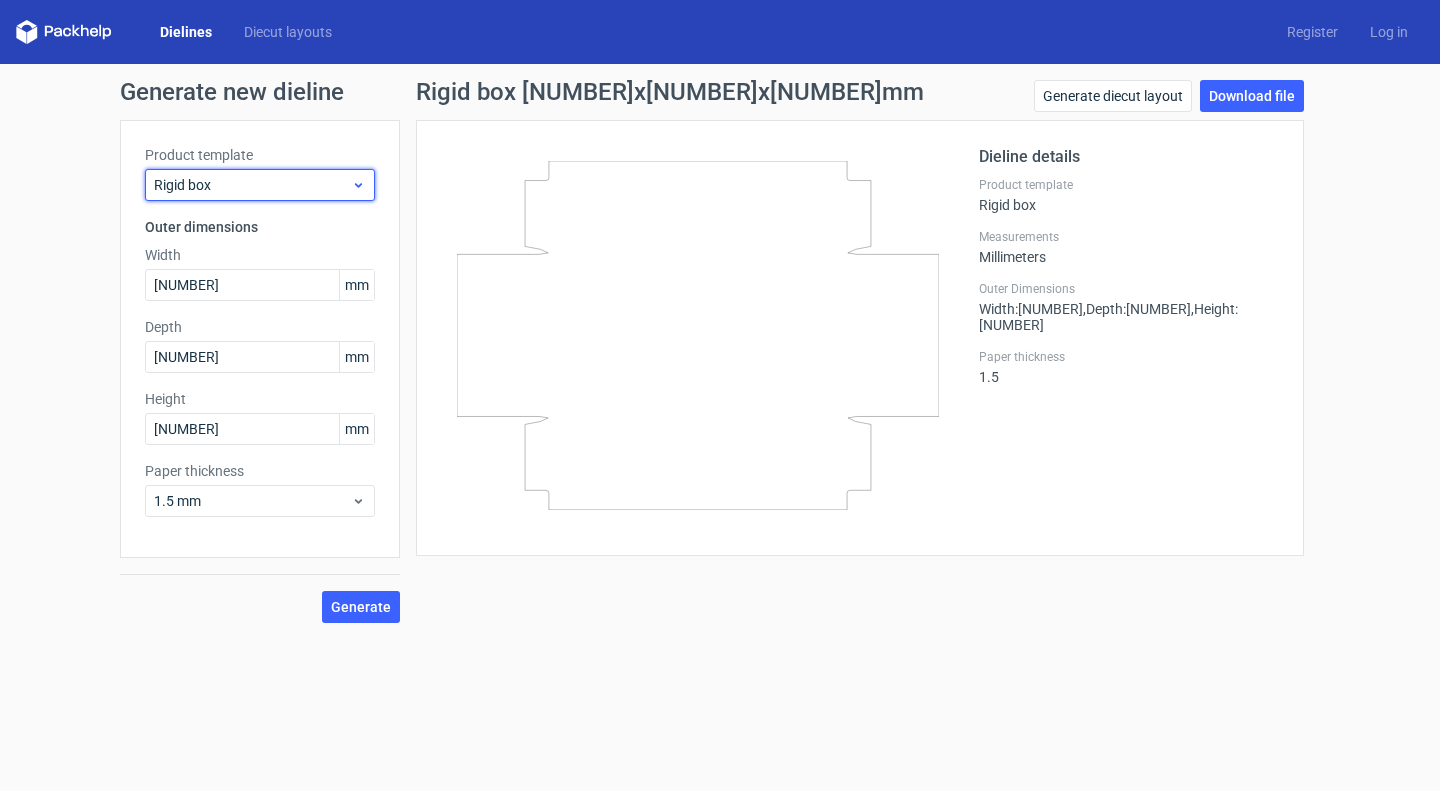 click on "Rigid box" at bounding box center (252, 185) 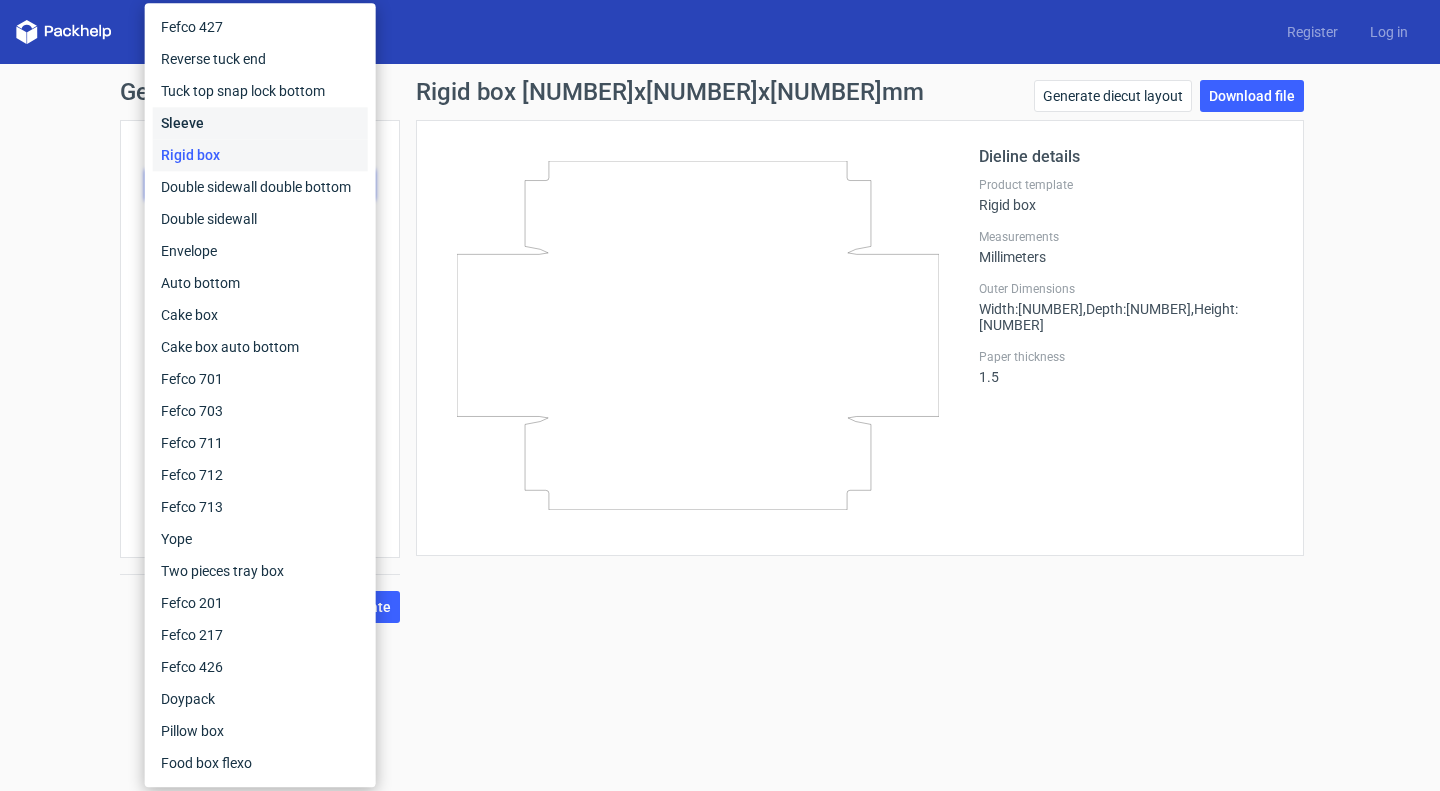 click on "Sleeve" at bounding box center (260, 123) 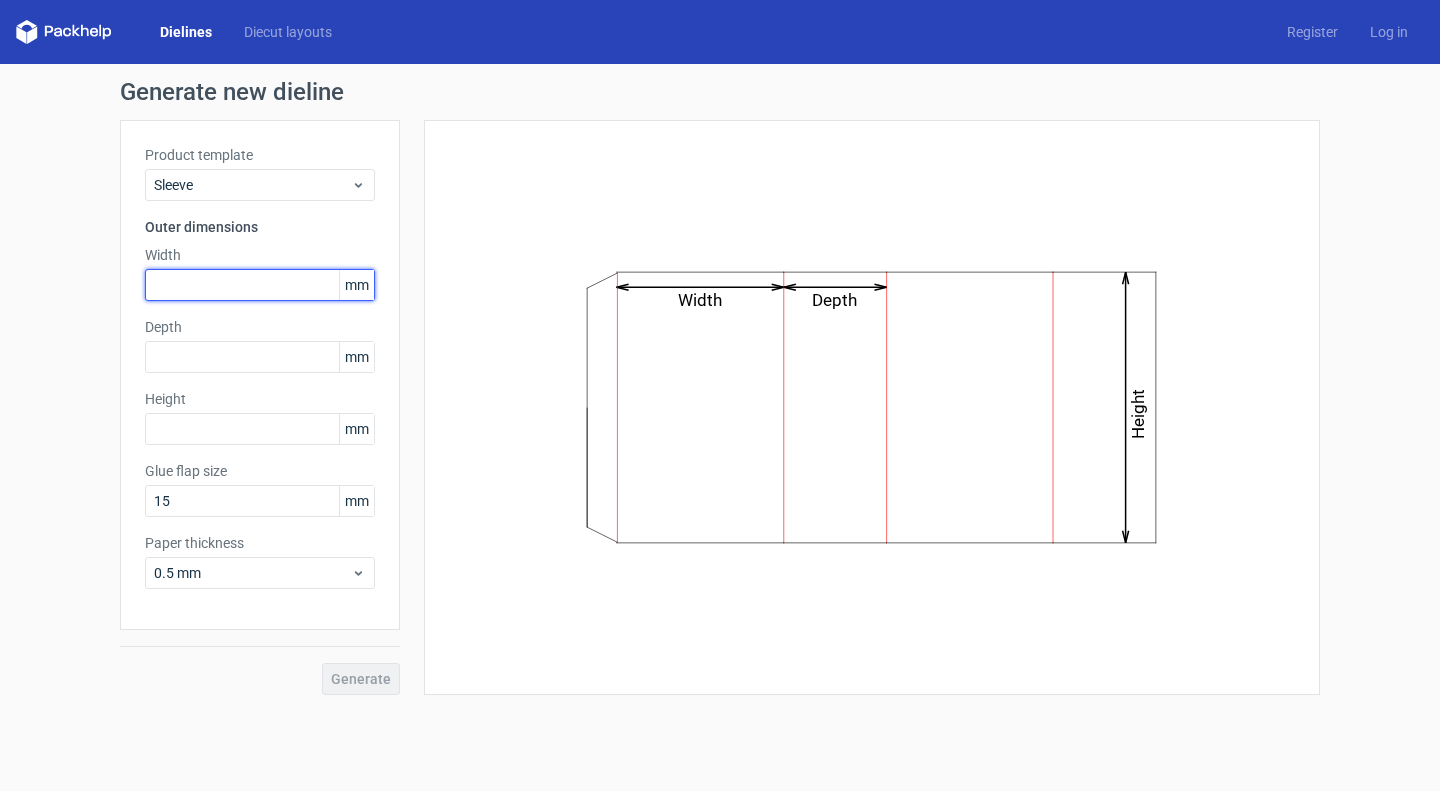 click at bounding box center (260, 285) 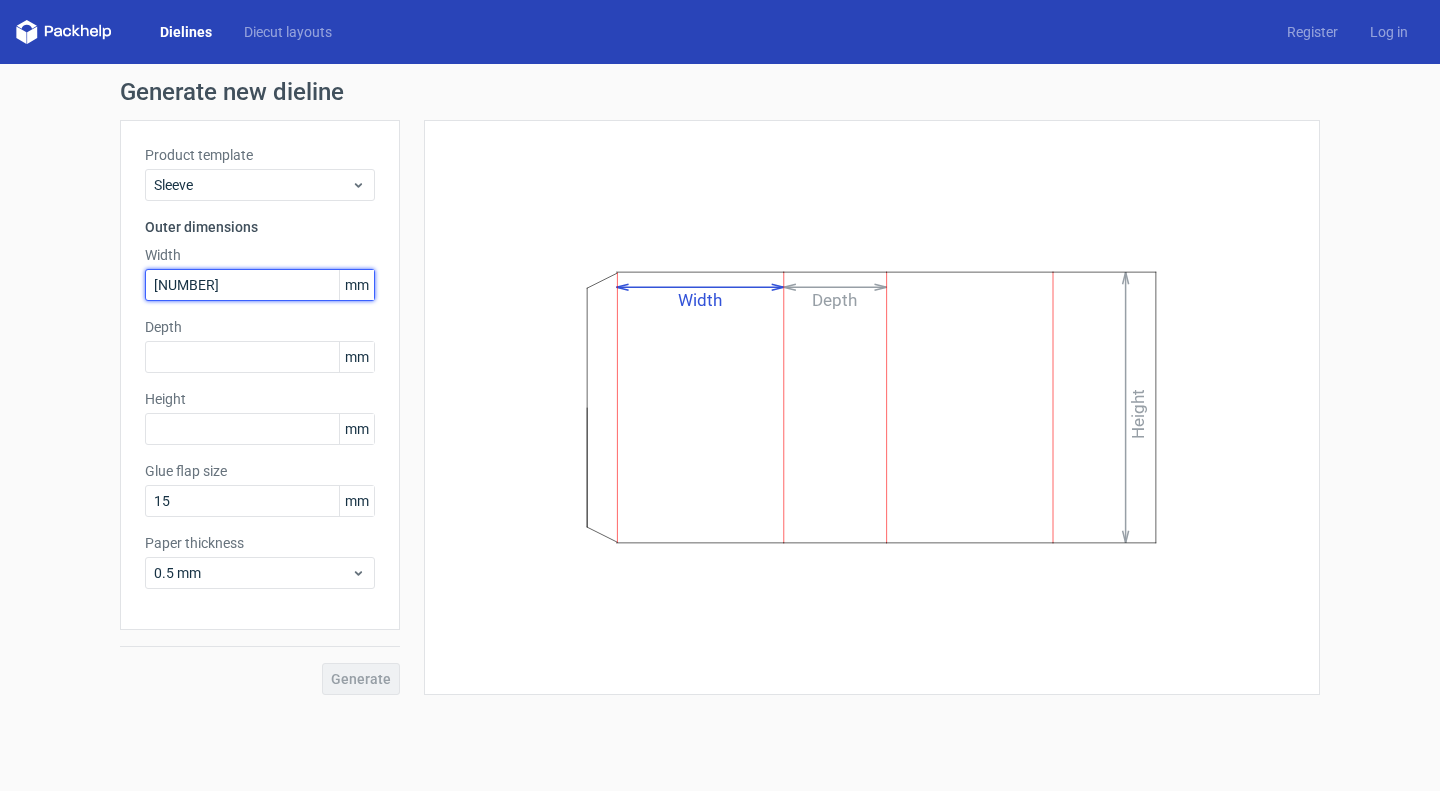 type on "[NUMBER]" 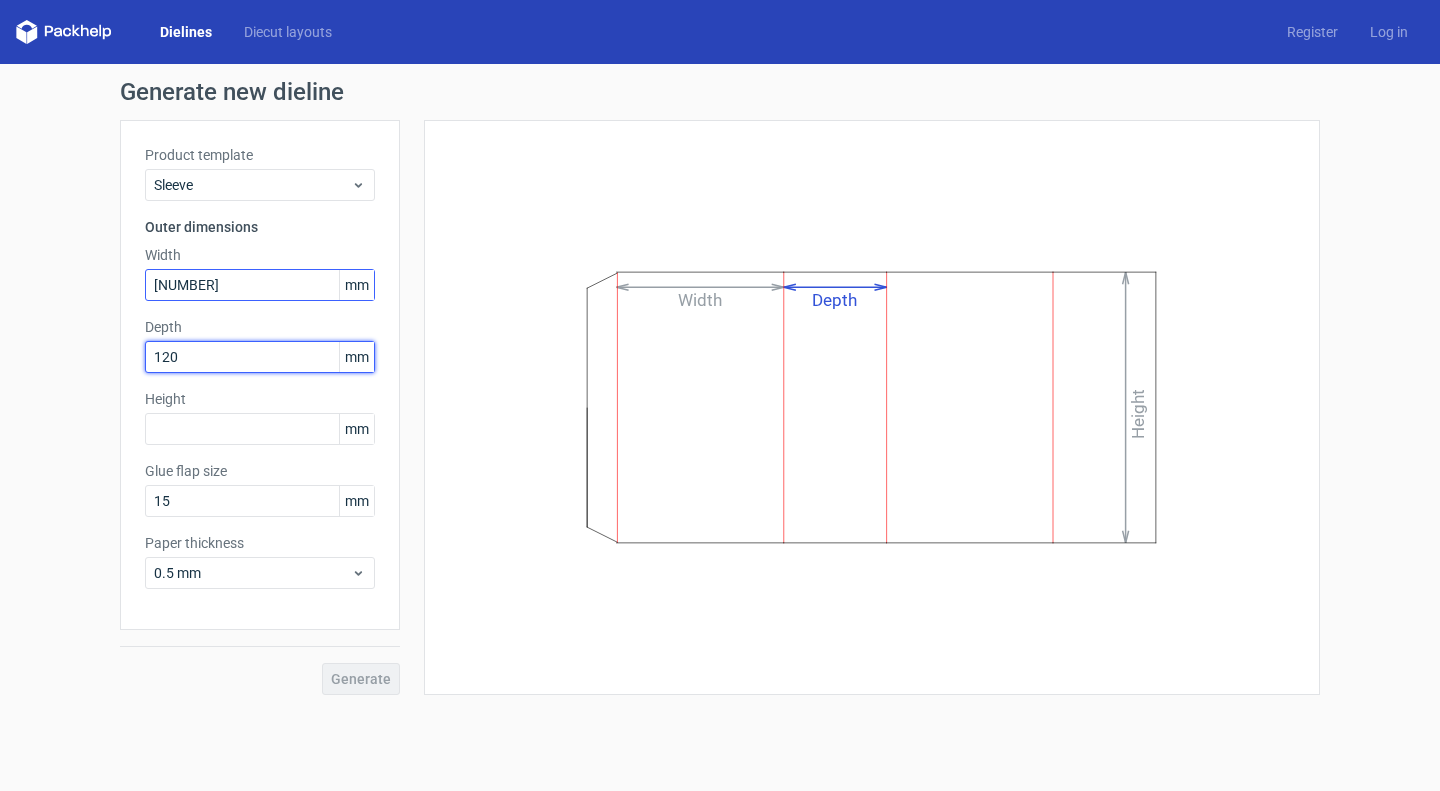 type on "120" 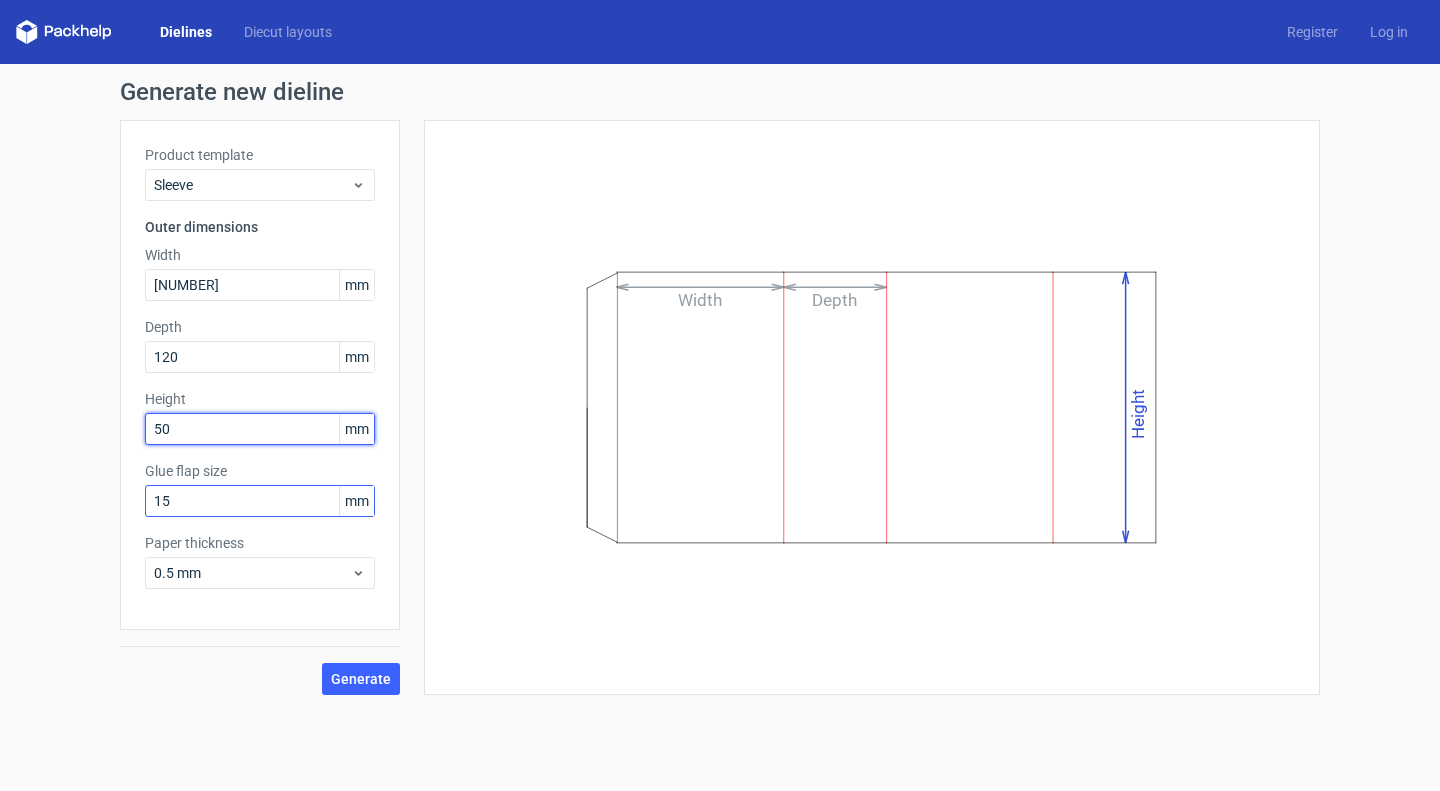 type on "50" 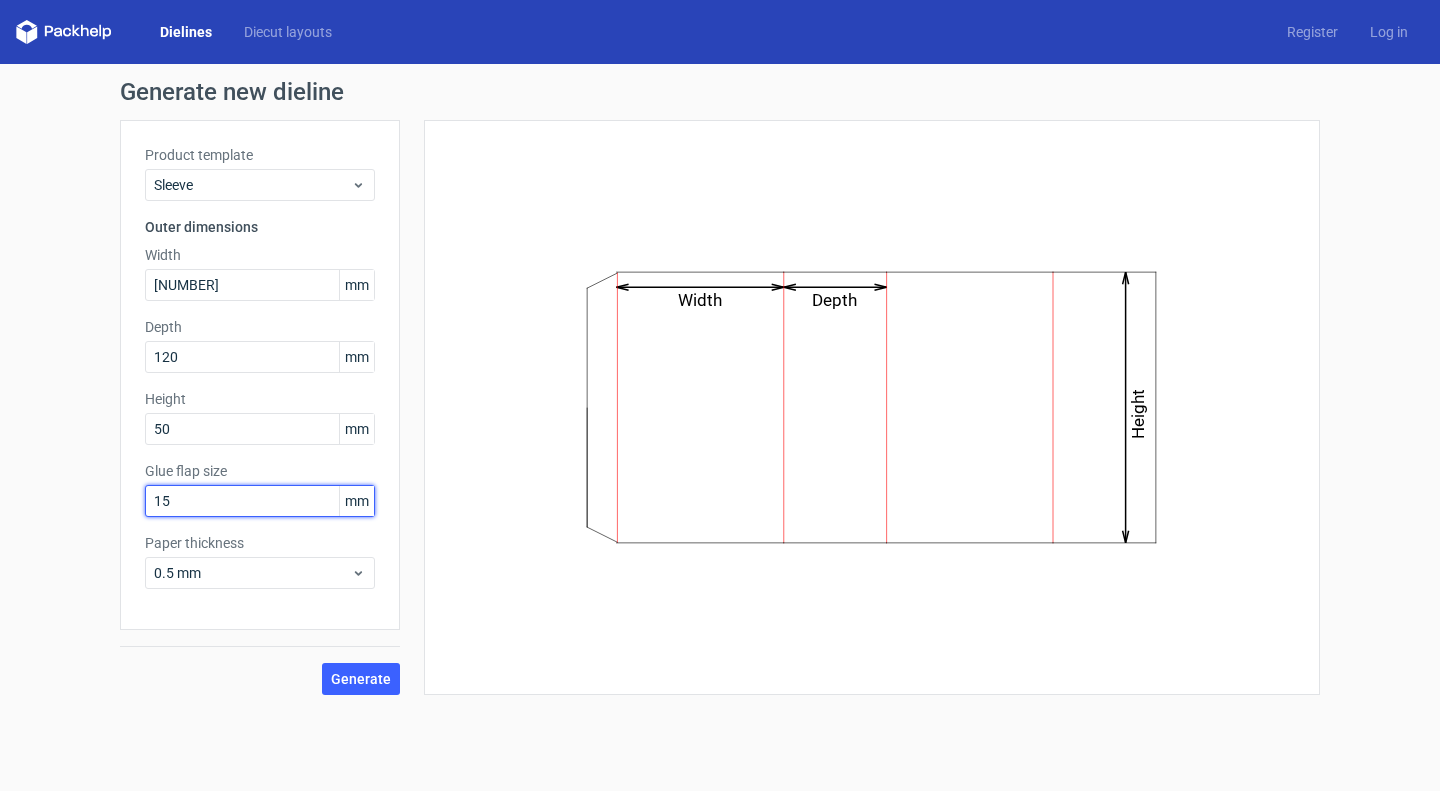 drag, startPoint x: 235, startPoint y: 499, endPoint x: 120, endPoint y: 495, distance: 115.06954 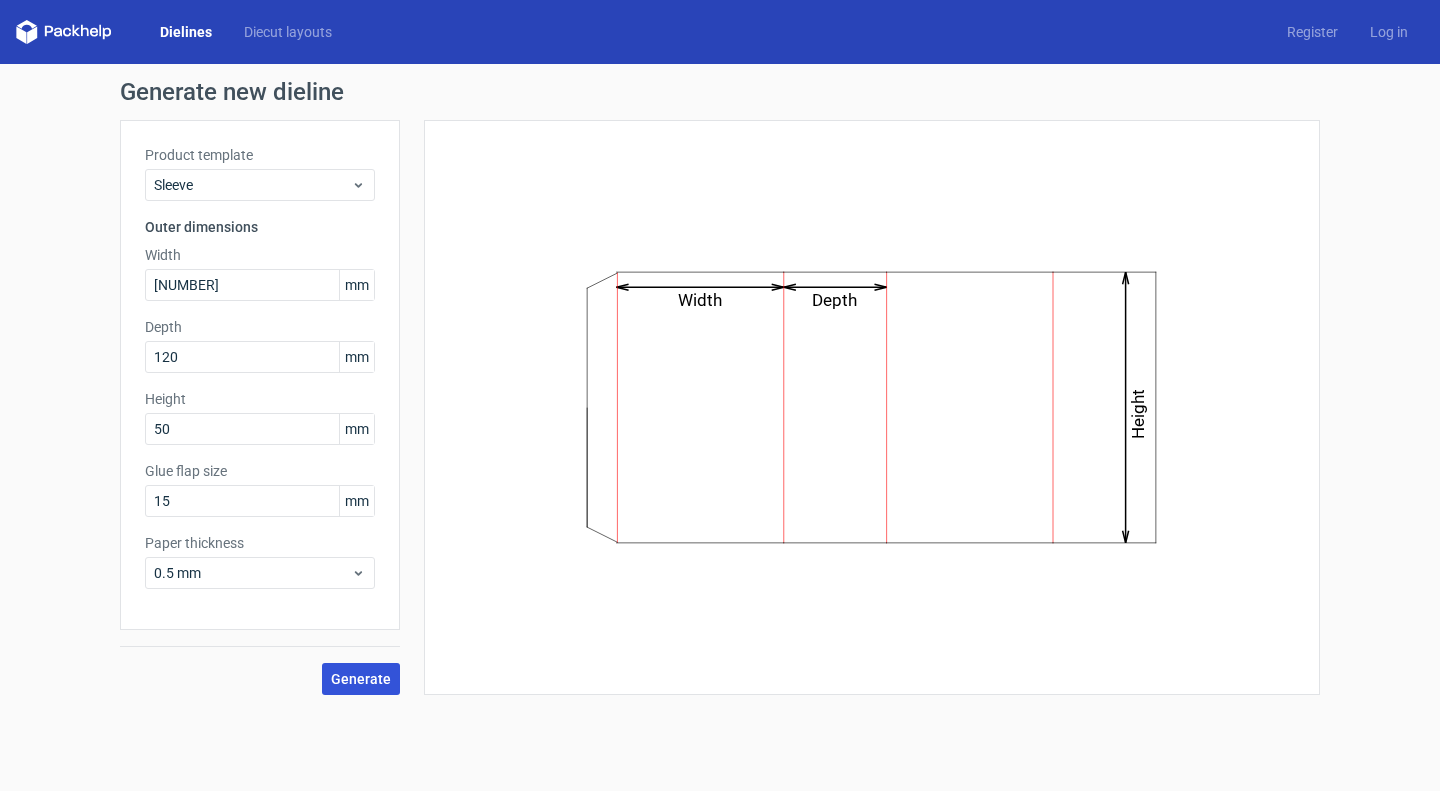 click on "Generate" at bounding box center (361, 679) 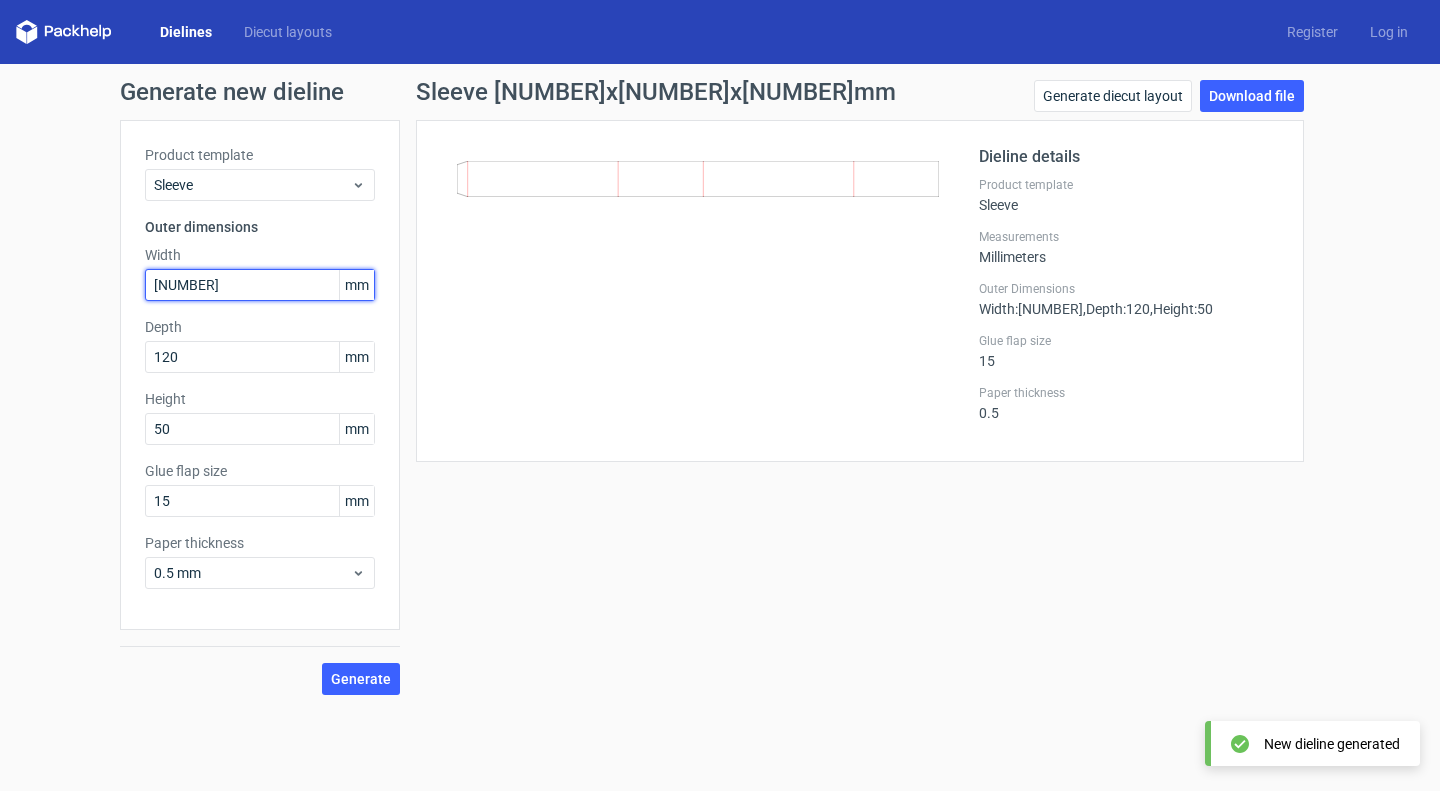 drag, startPoint x: 204, startPoint y: 285, endPoint x: 121, endPoint y: 284, distance: 83.00603 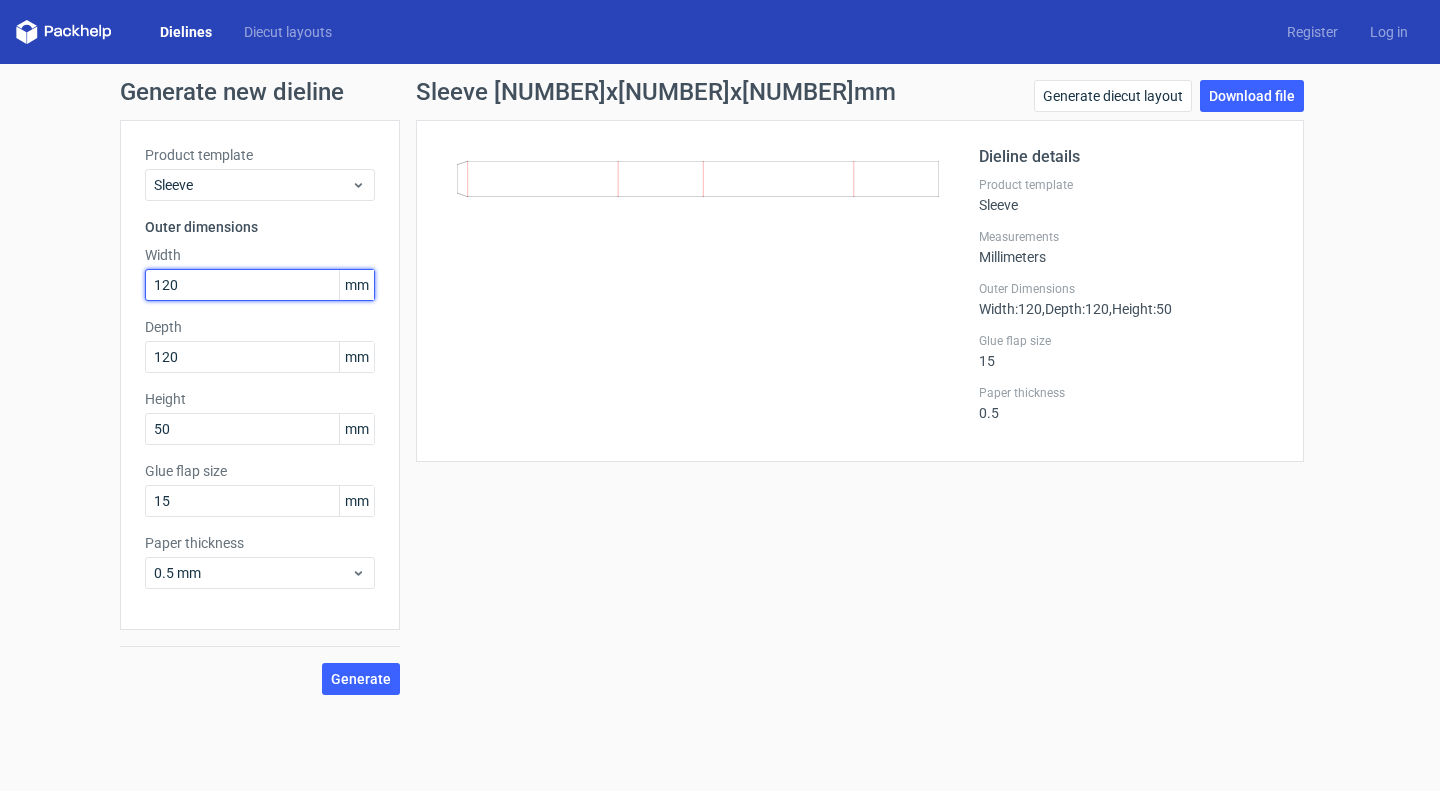 type on "120" 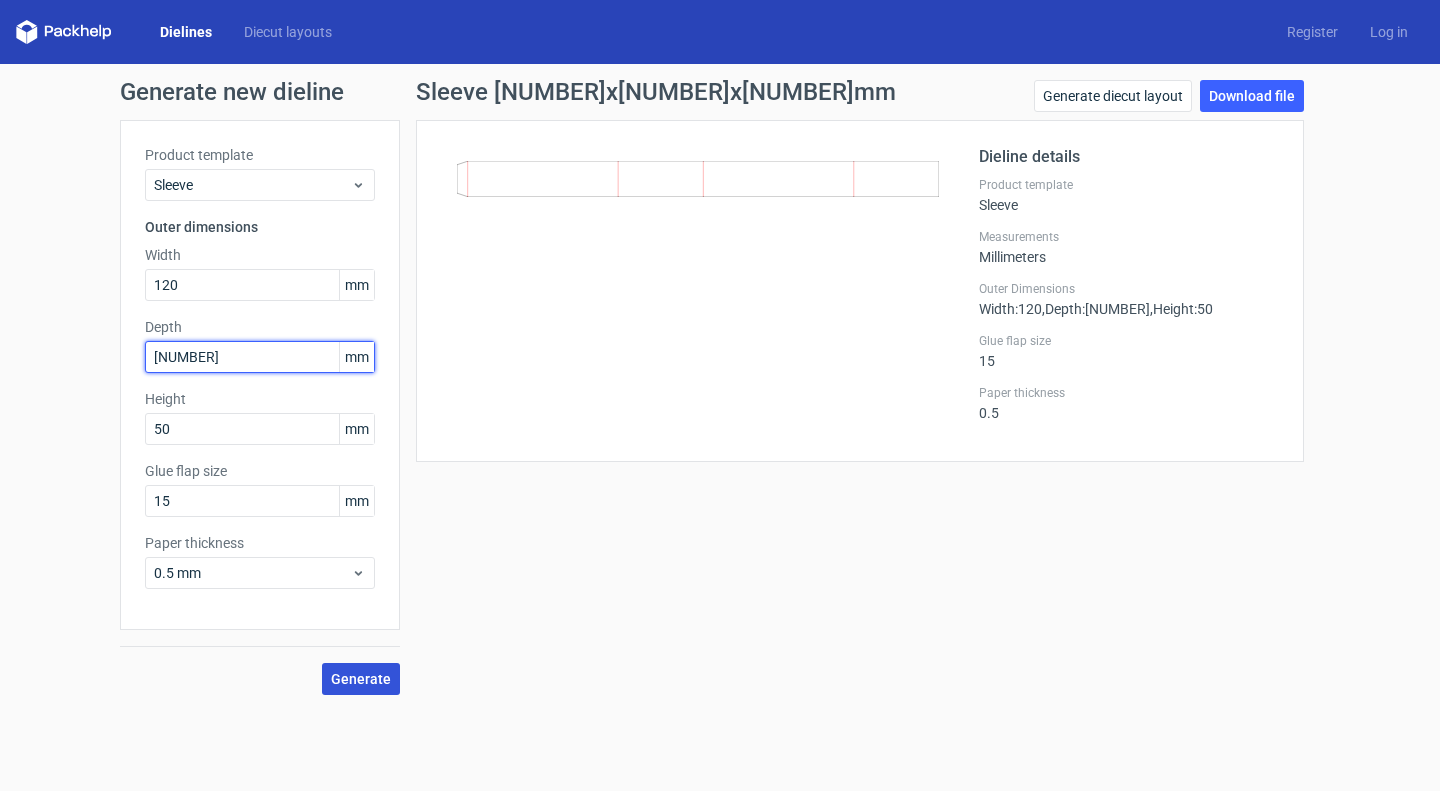 type on "[NUMBER]" 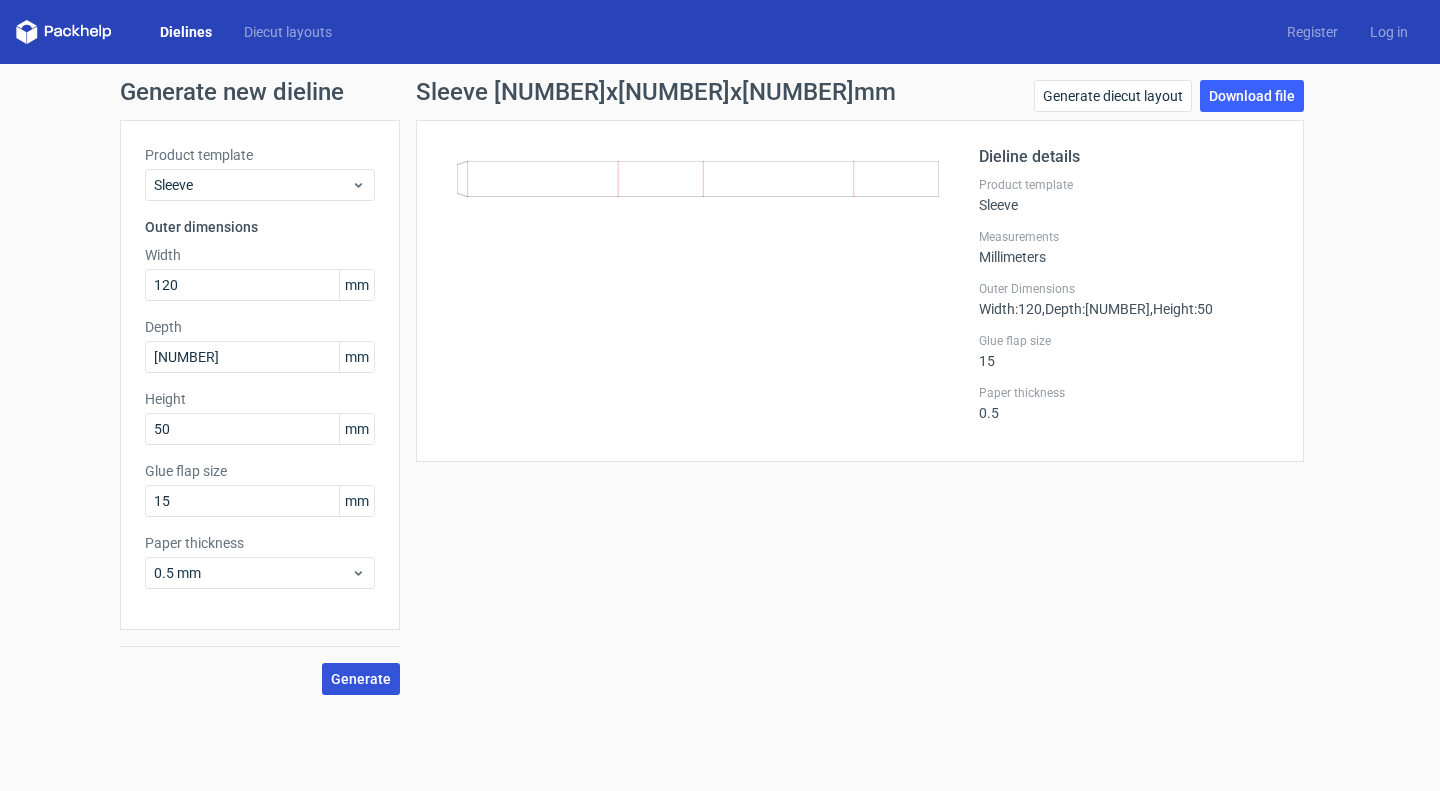 click on "Generate" at bounding box center [361, 679] 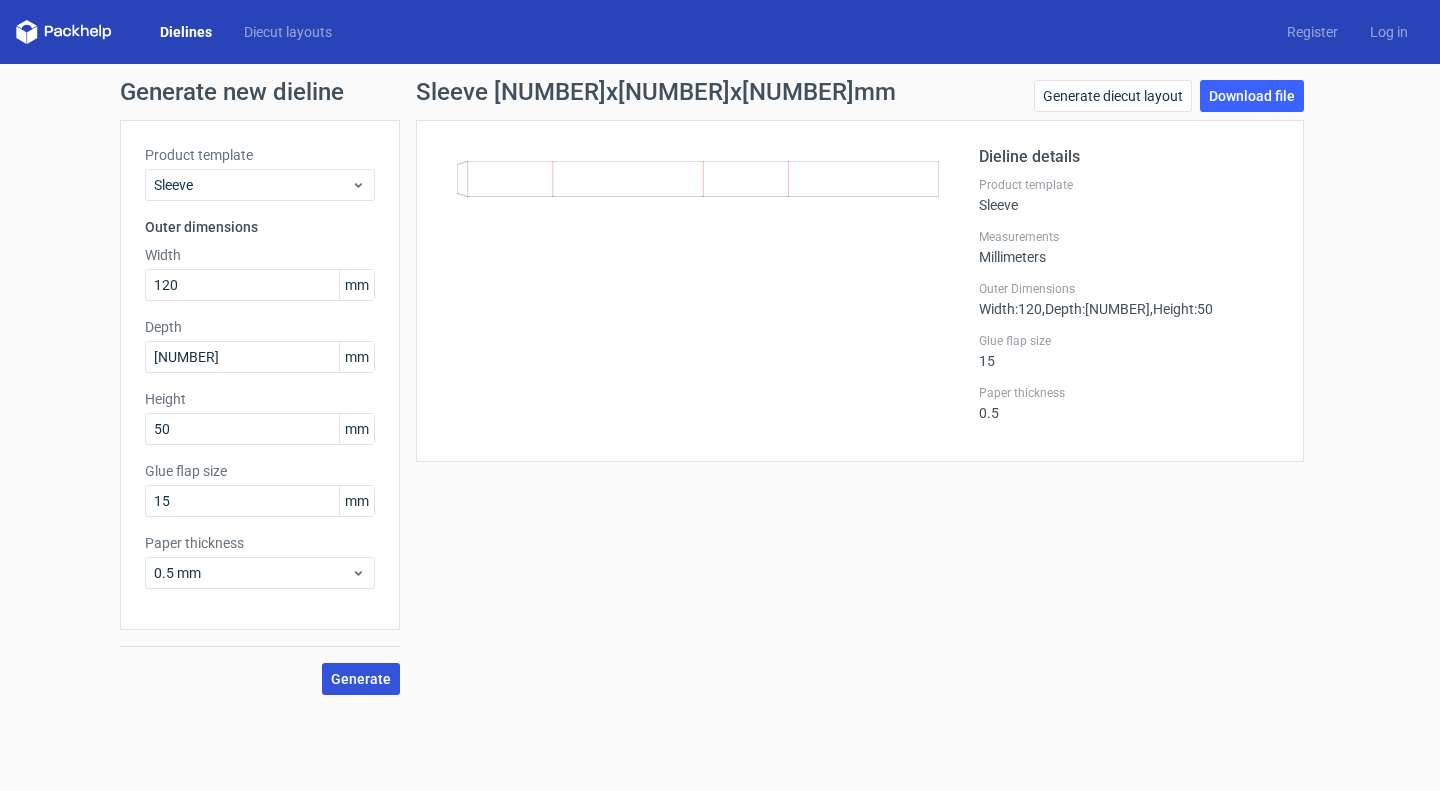 click on "Generate" at bounding box center (361, 679) 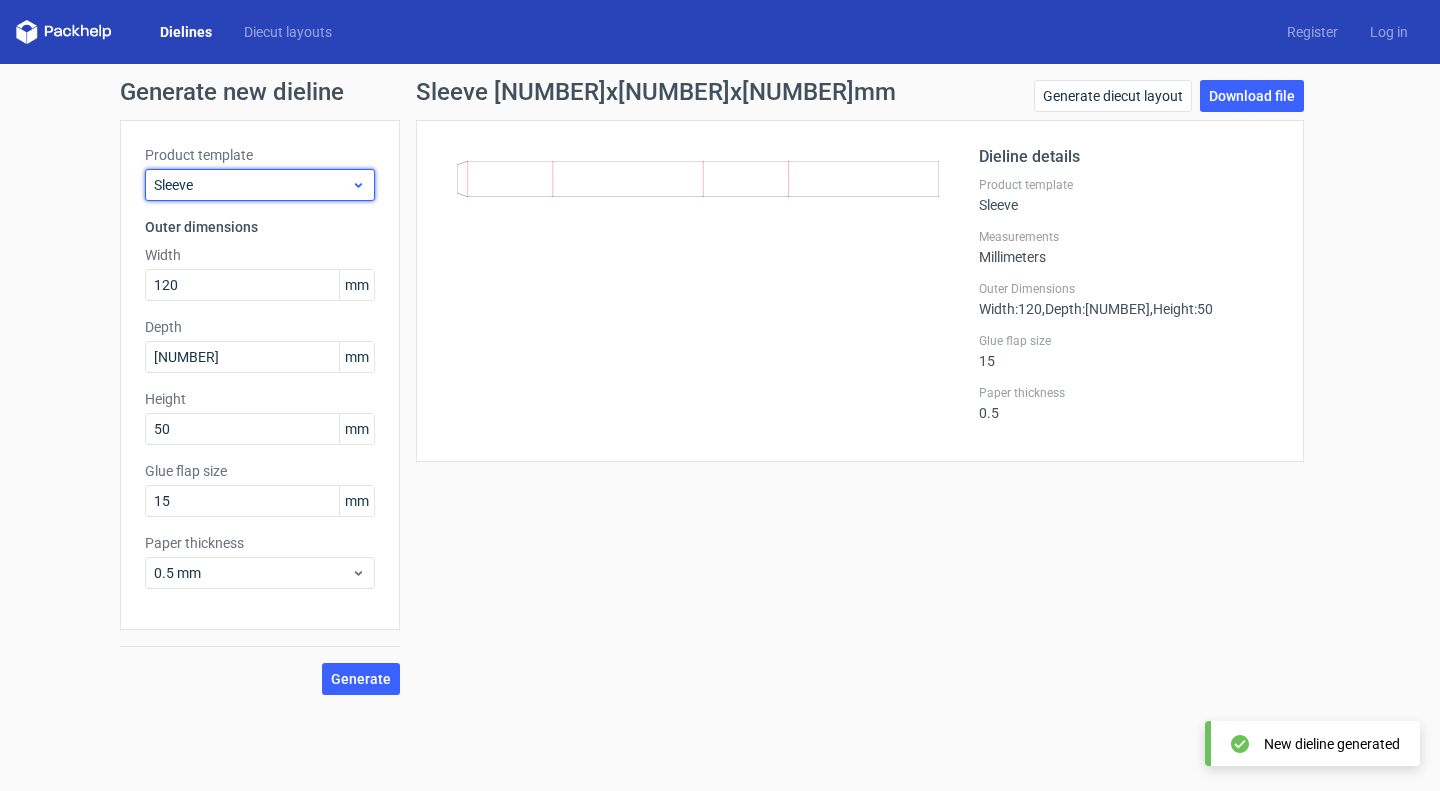 click on "Sleeve" at bounding box center [252, 185] 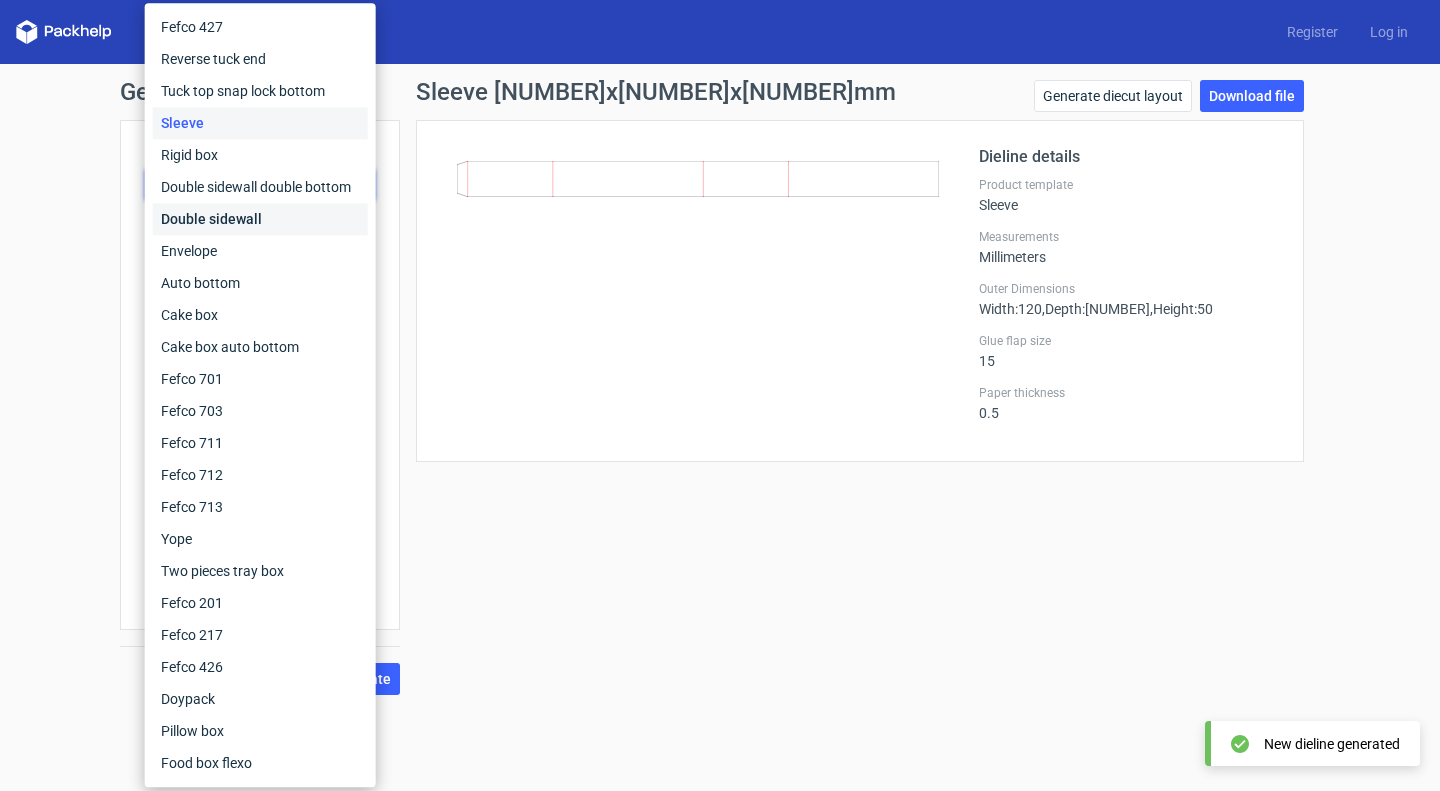 click on "Double sidewall" at bounding box center (260, 219) 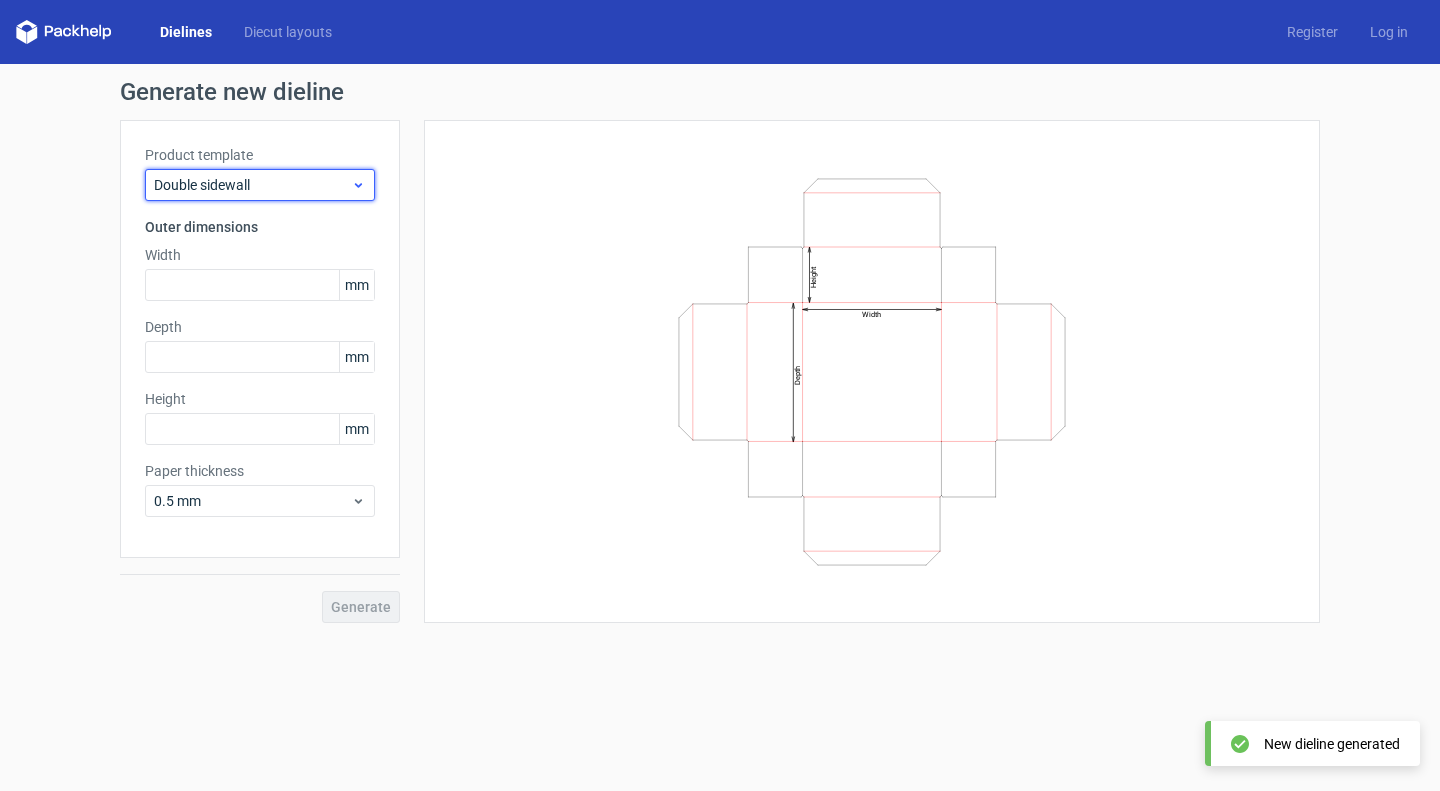 click on "Double sidewall" at bounding box center (252, 185) 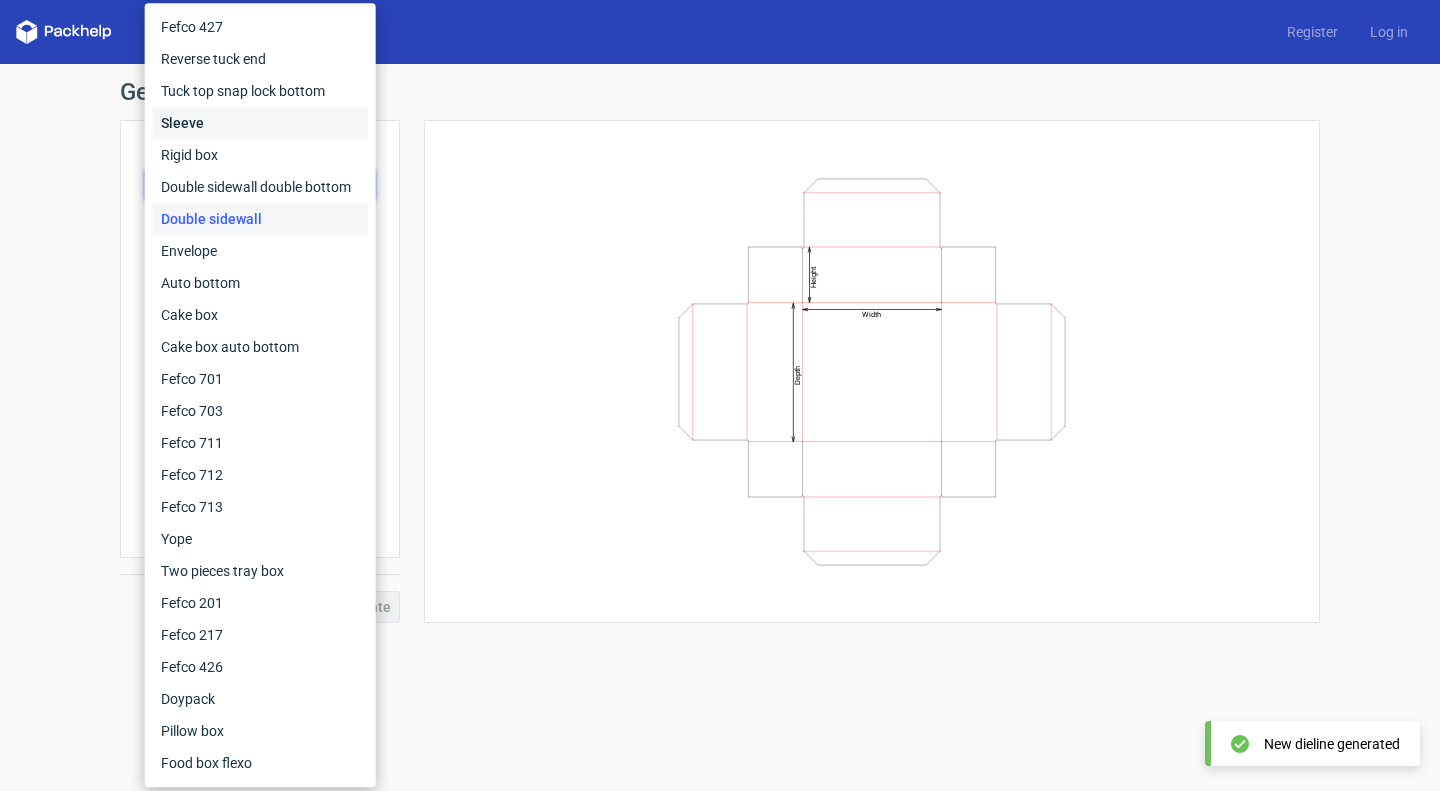 click on "Sleeve" at bounding box center (260, 123) 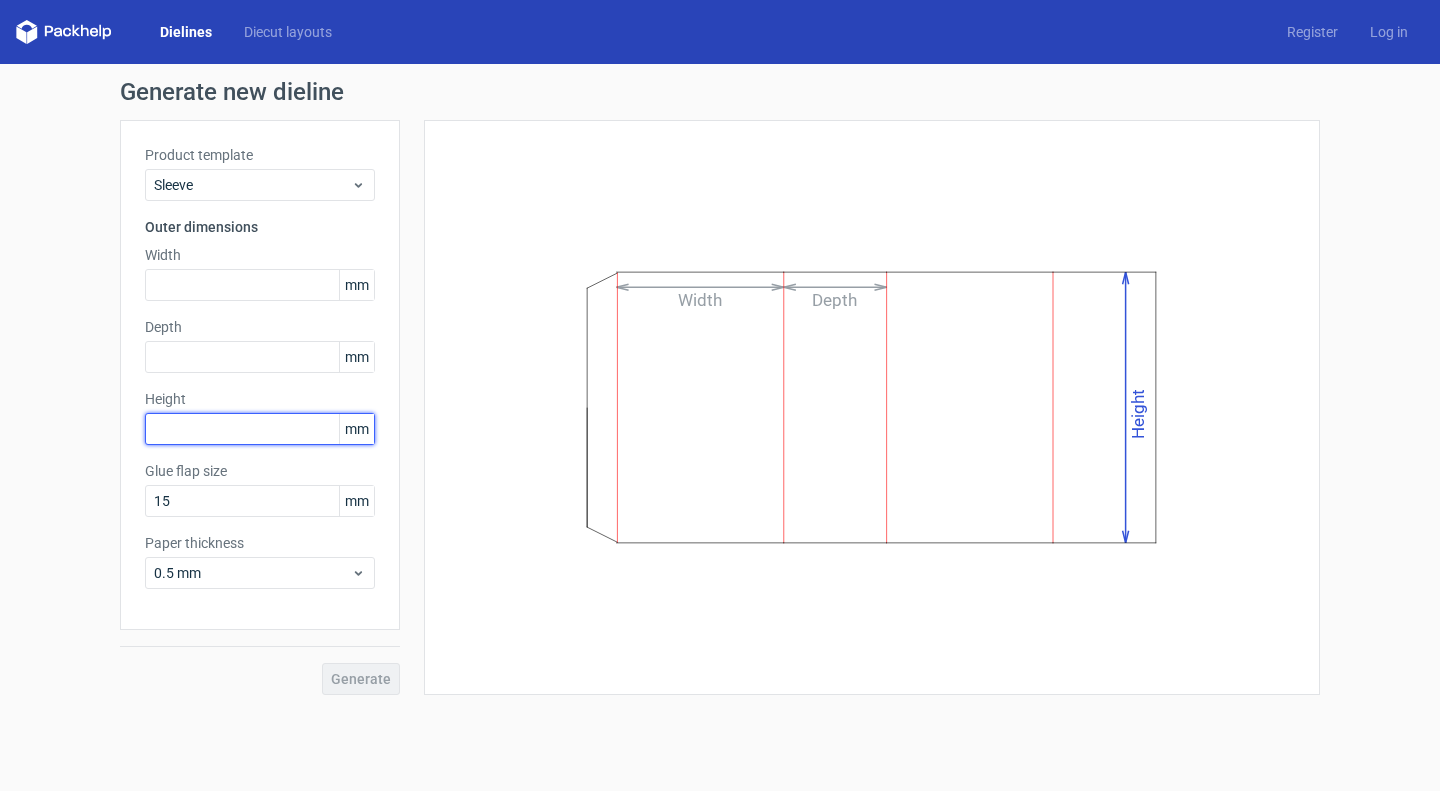 click at bounding box center [260, 429] 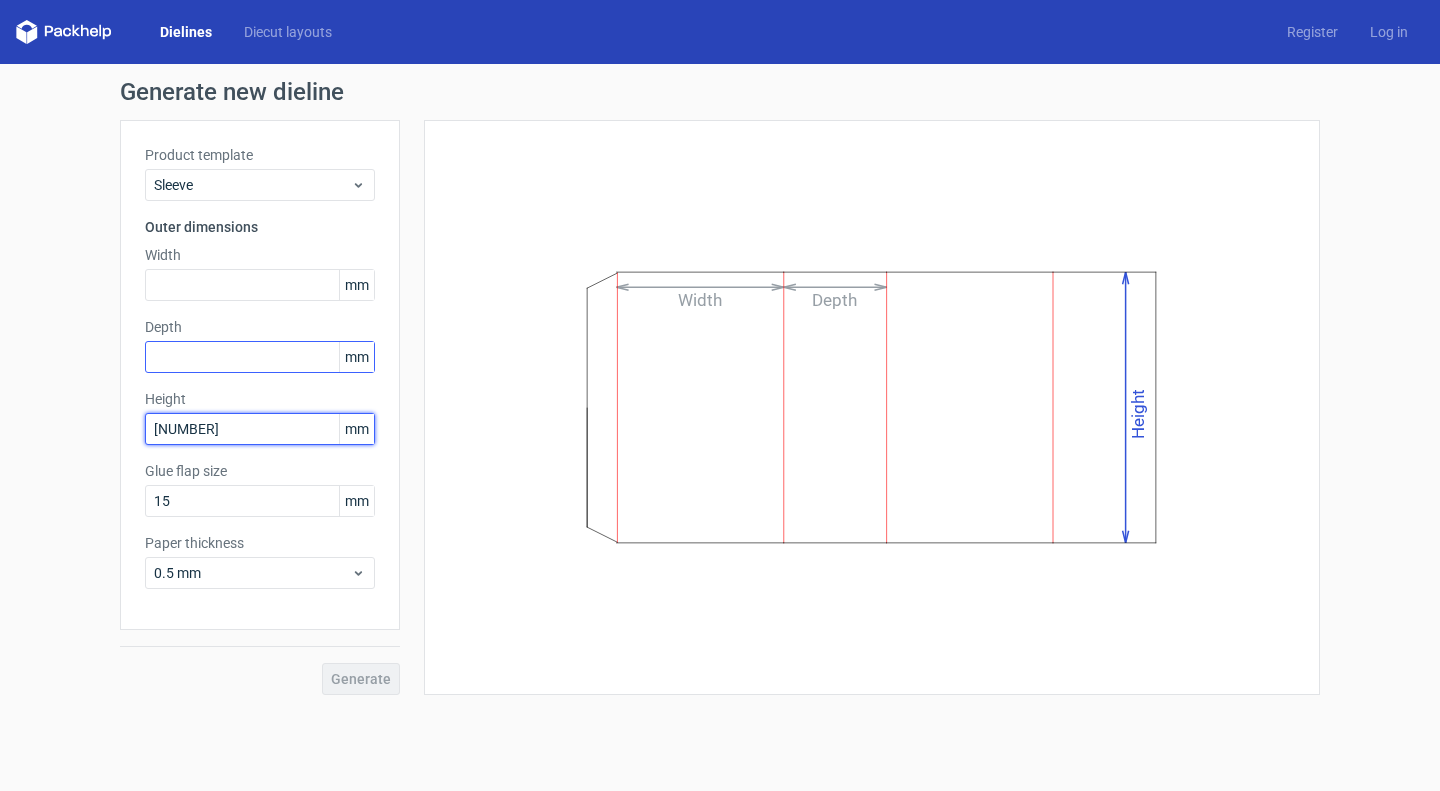 type on "[NUMBER]" 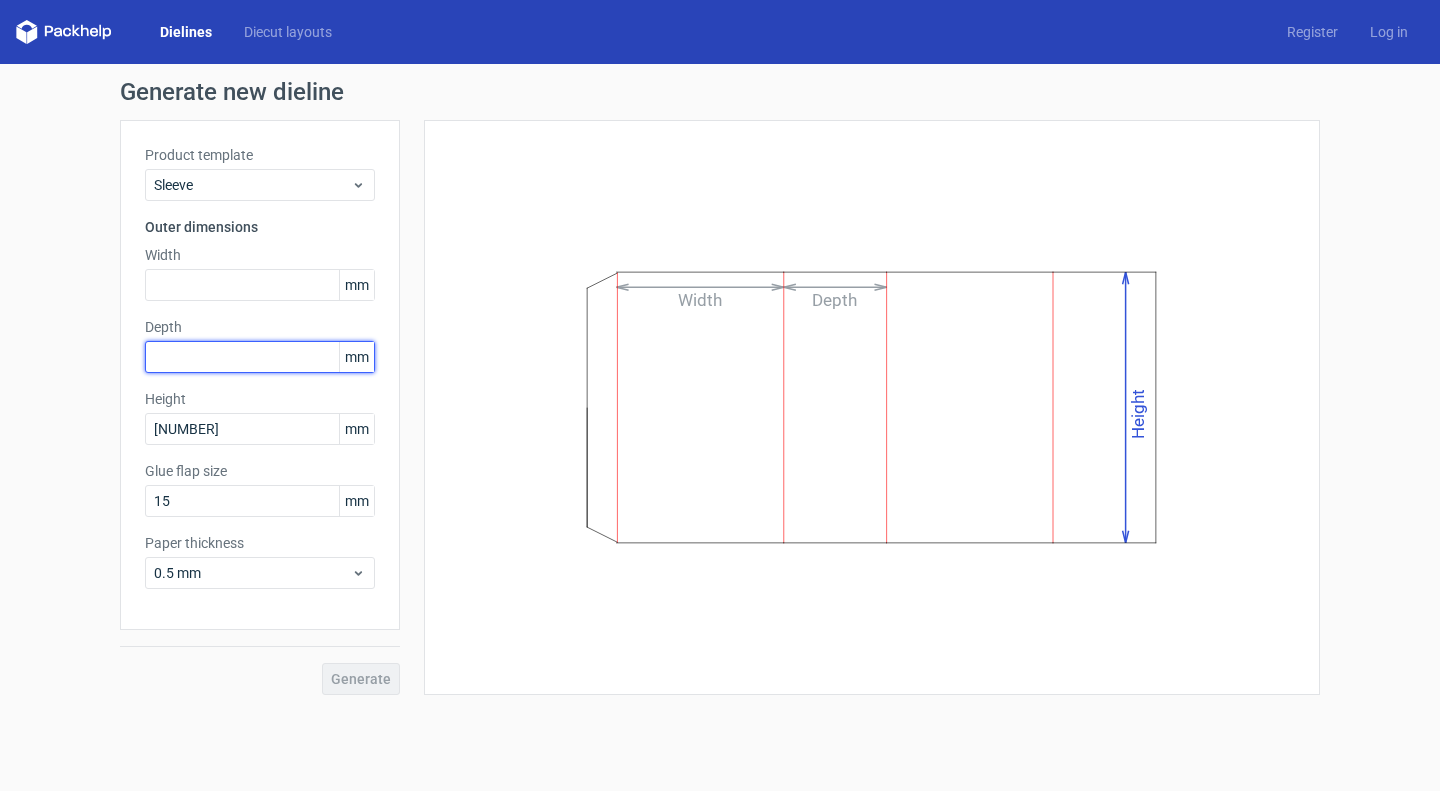 click at bounding box center [260, 357] 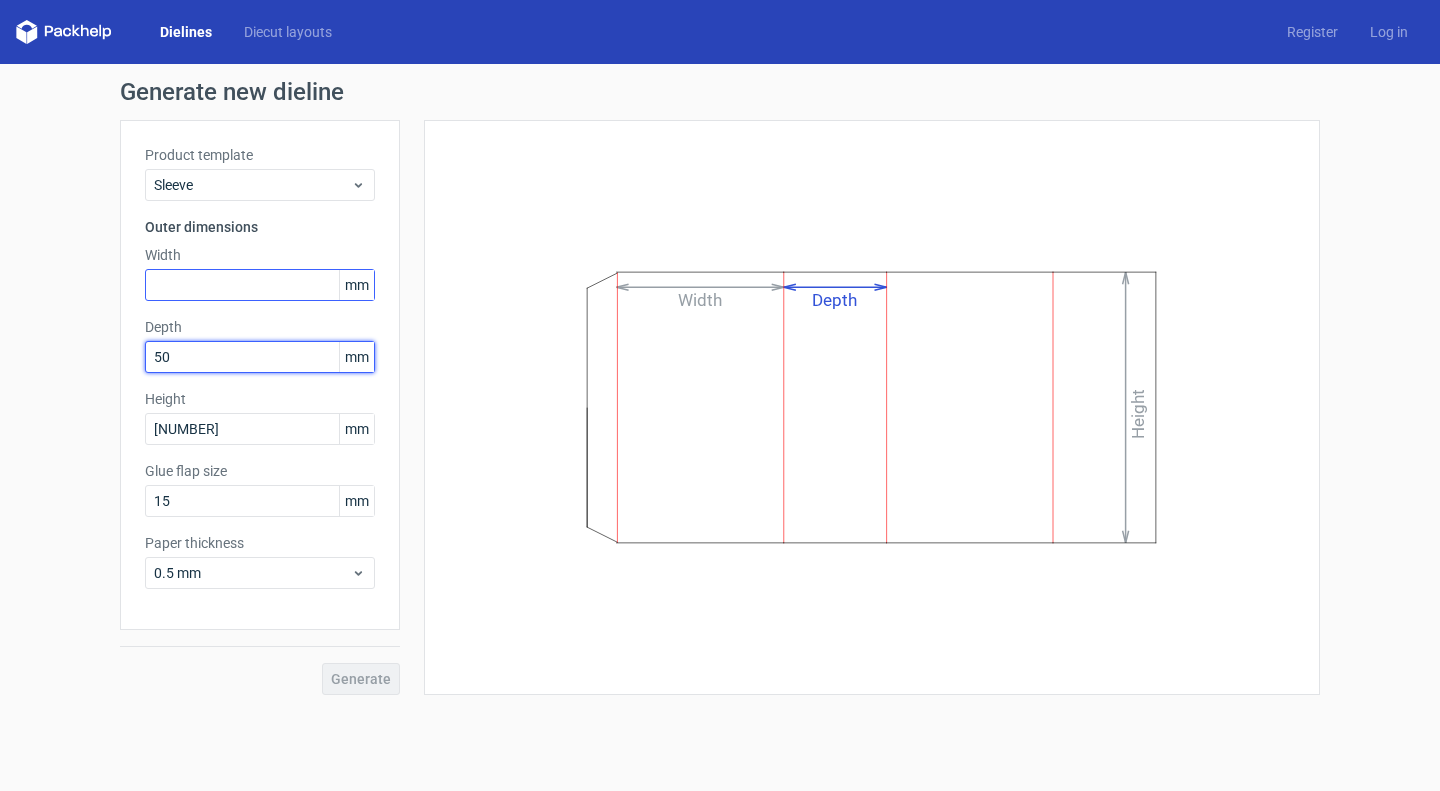 type on "50" 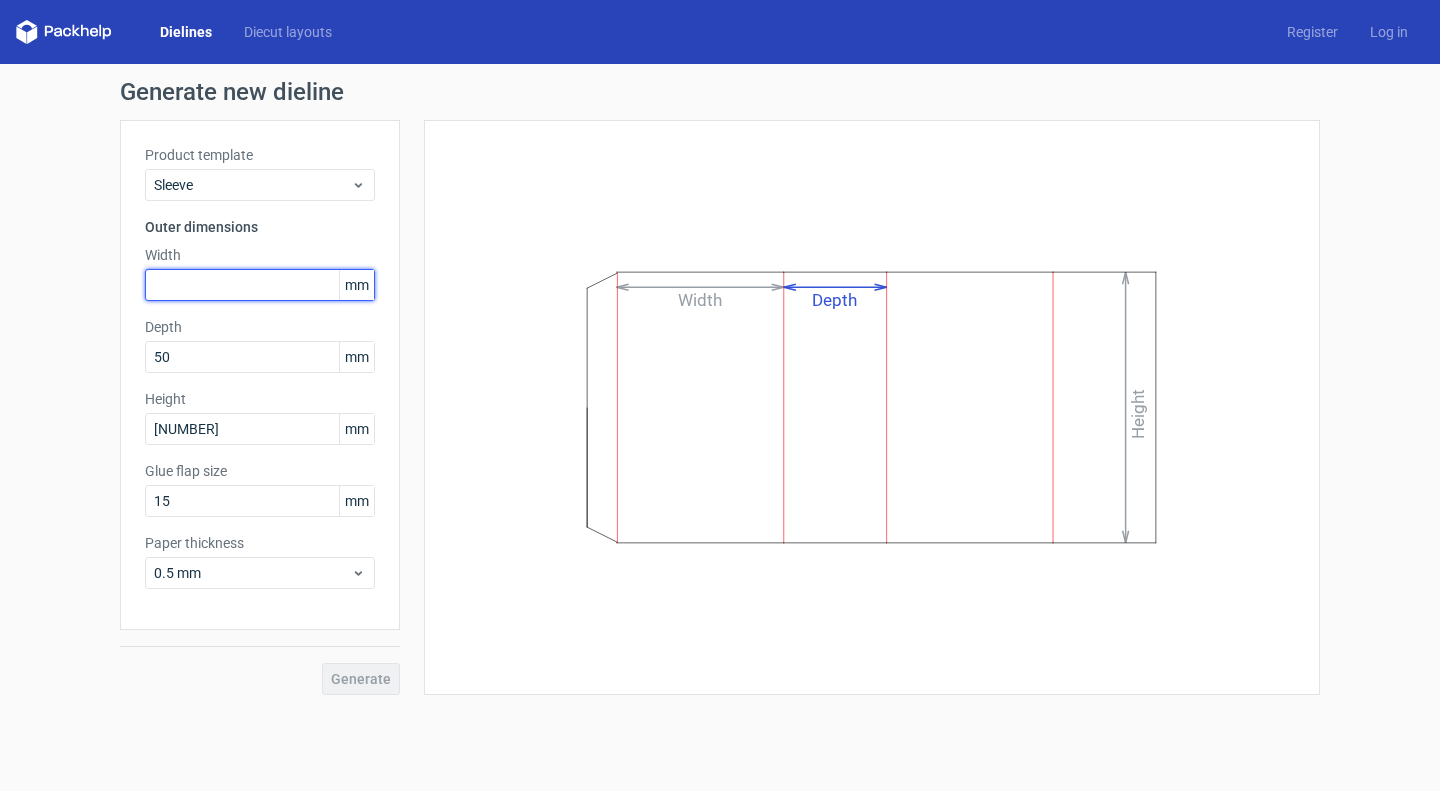 click at bounding box center [260, 285] 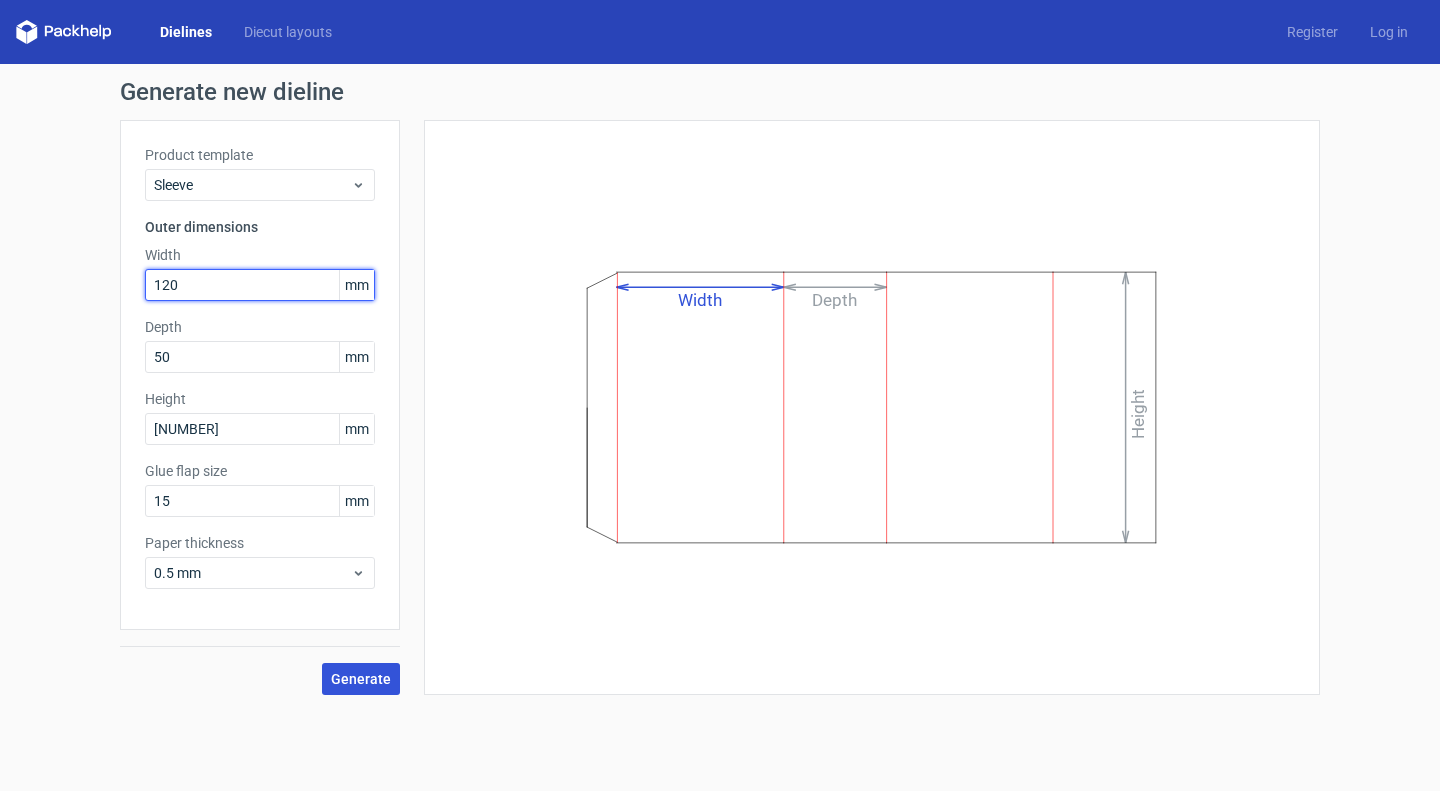 type on "120" 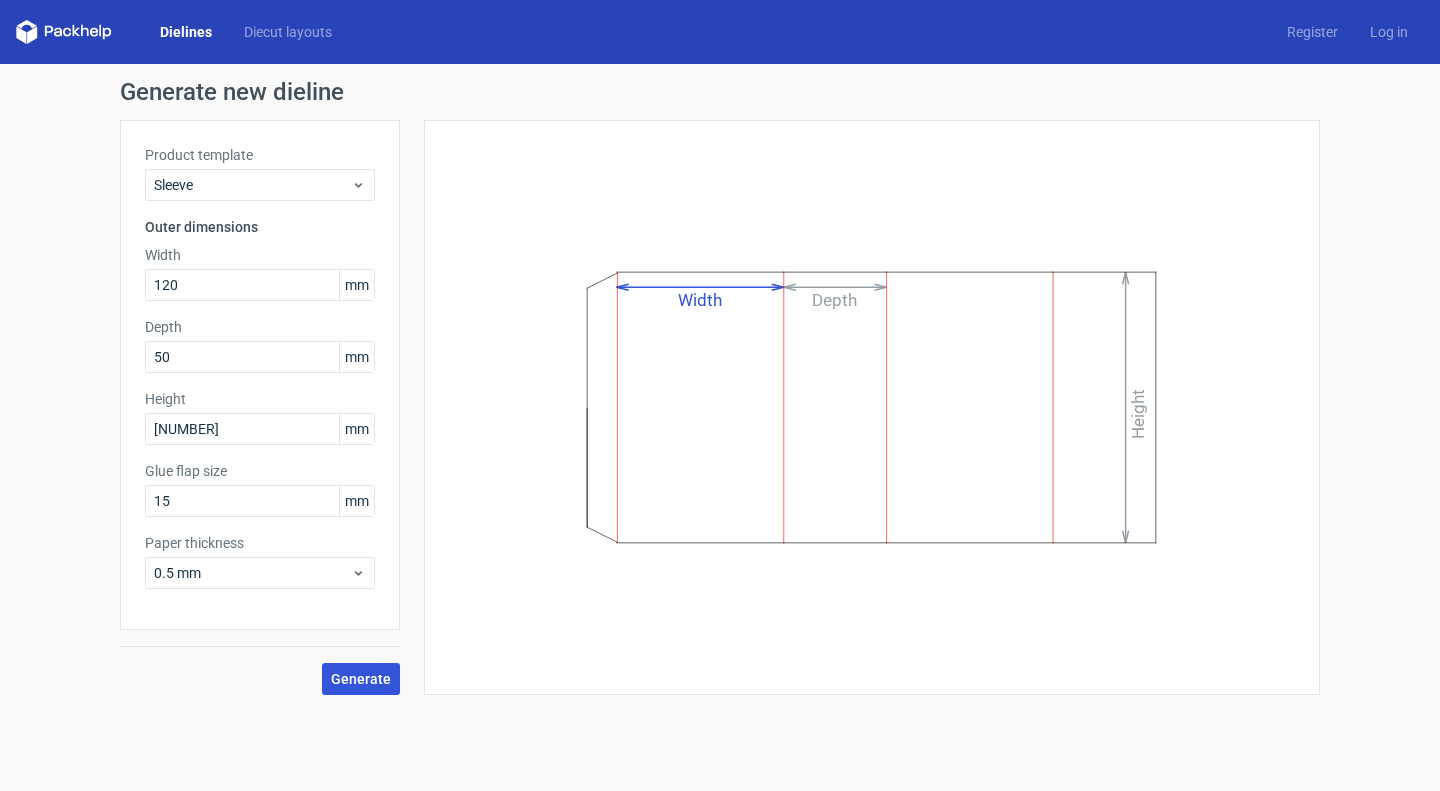 click on "Generate" at bounding box center [361, 679] 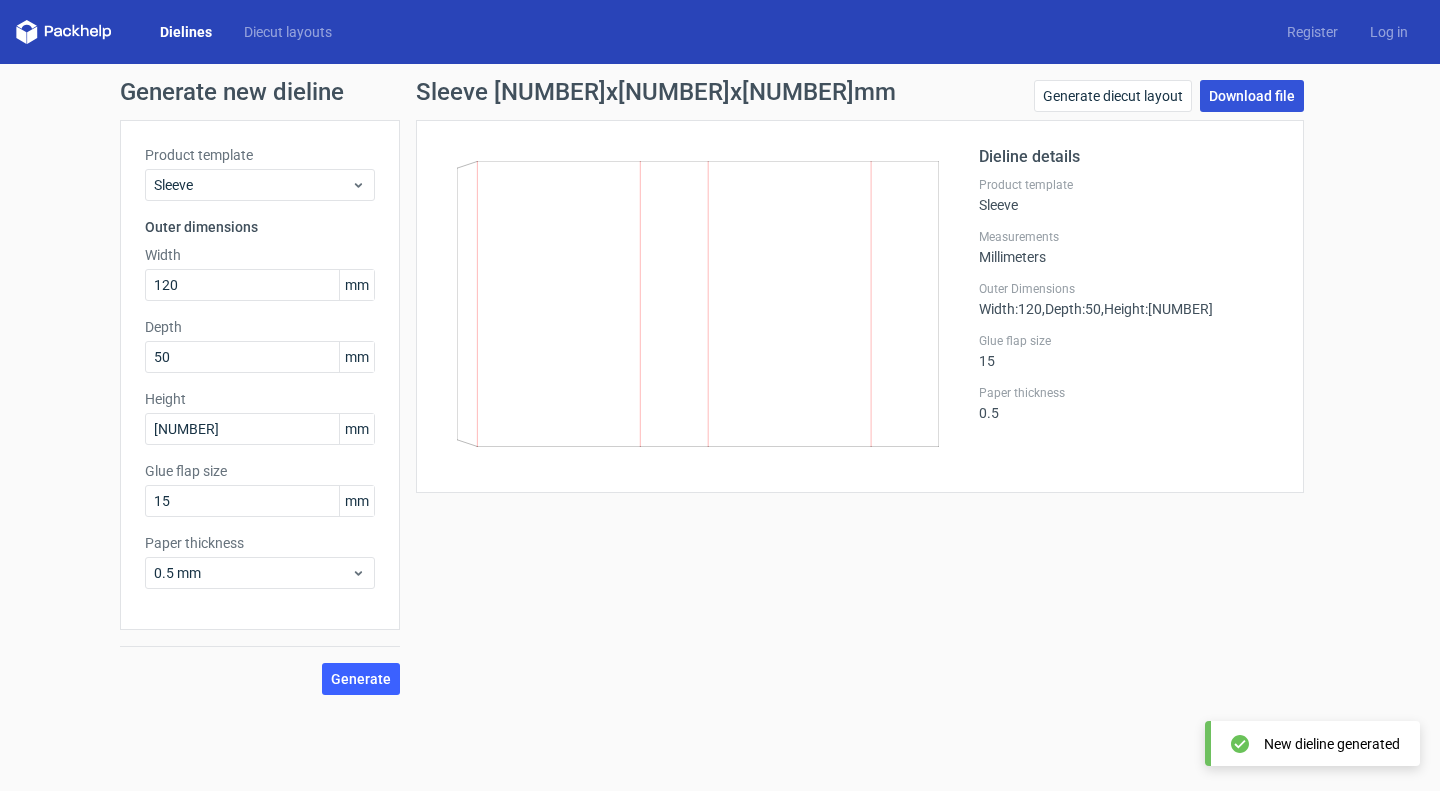 click on "Download file" at bounding box center (1252, 96) 